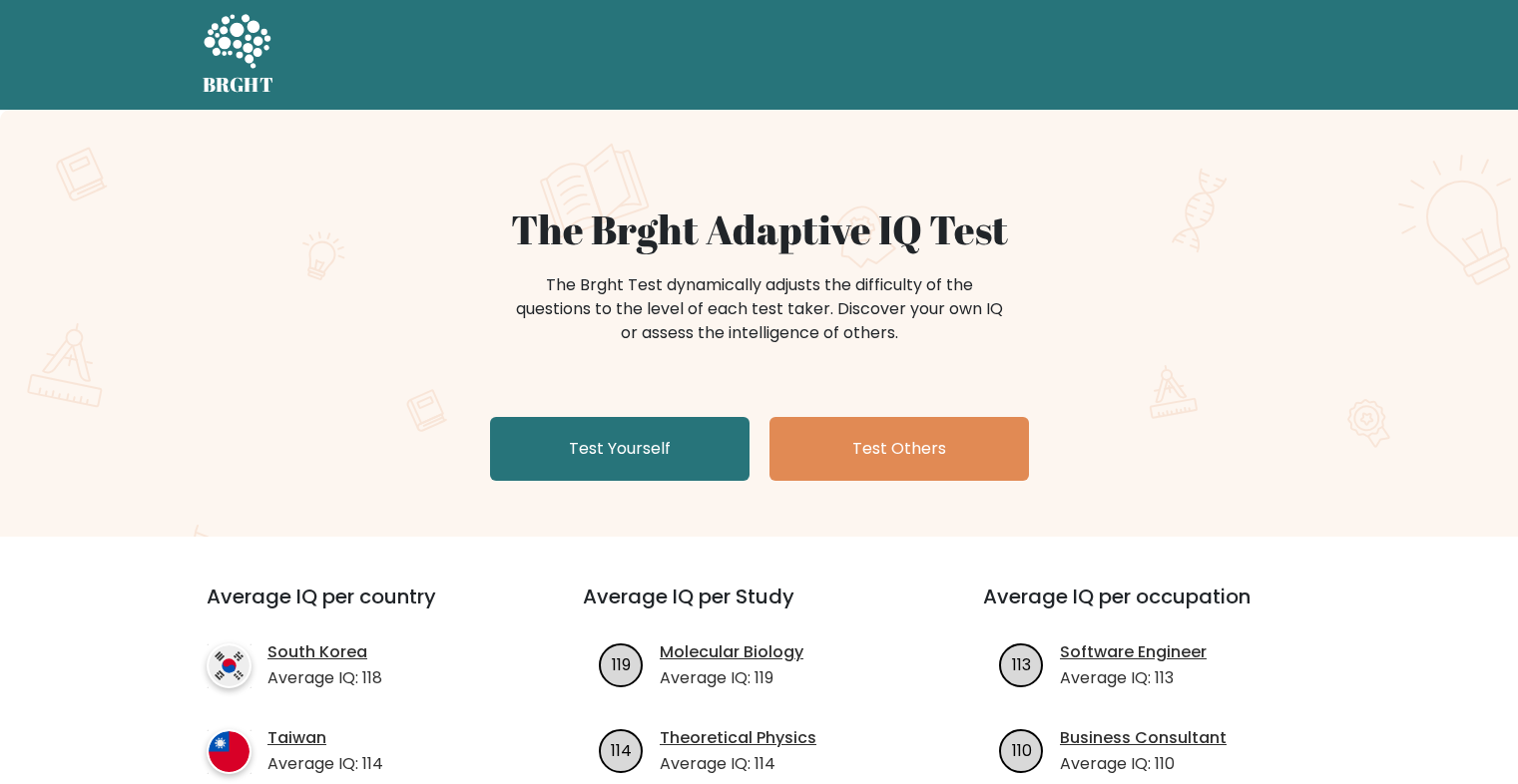 scroll, scrollTop: 0, scrollLeft: 0, axis: both 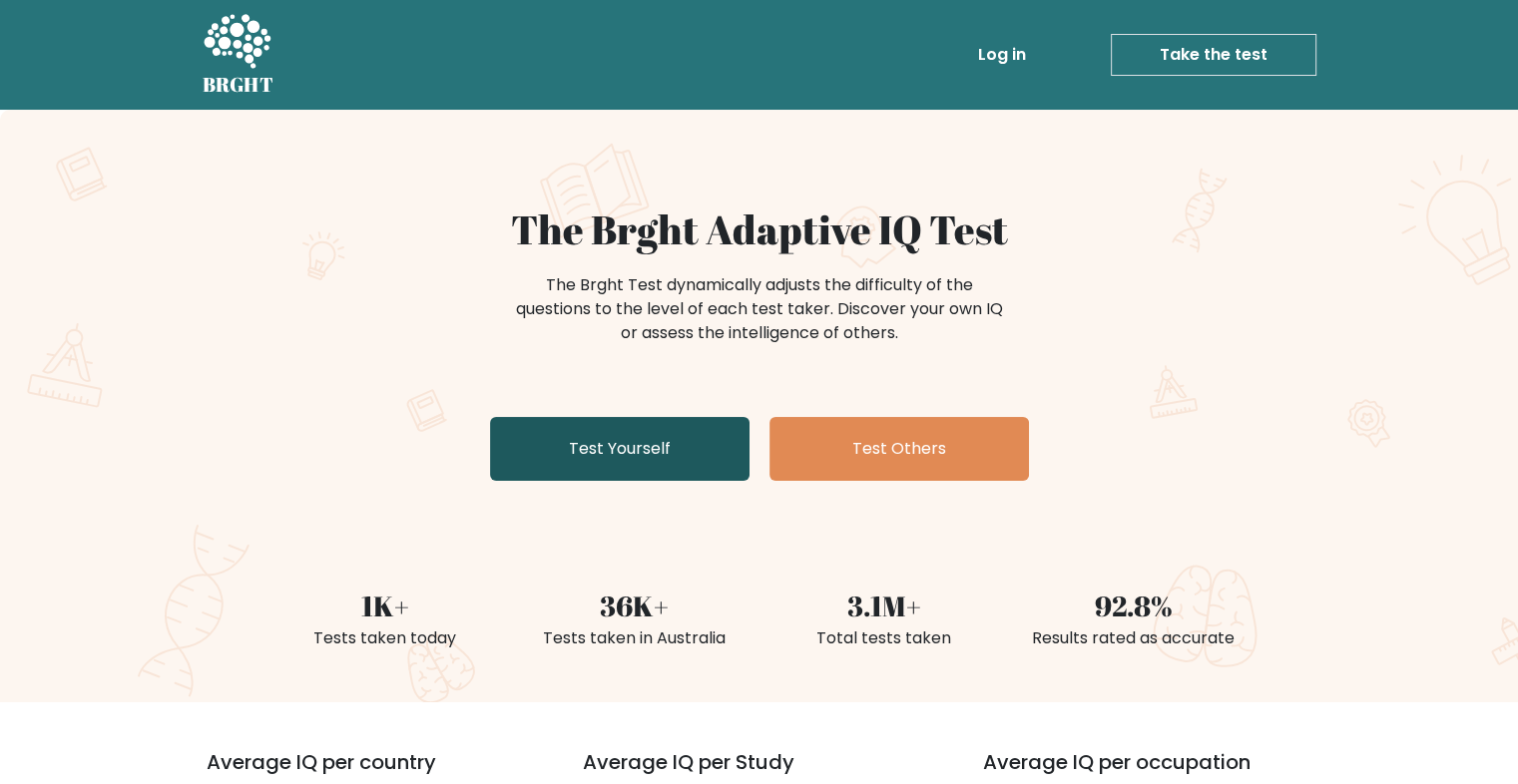 click on "Test Yourself" at bounding box center [620, 449] 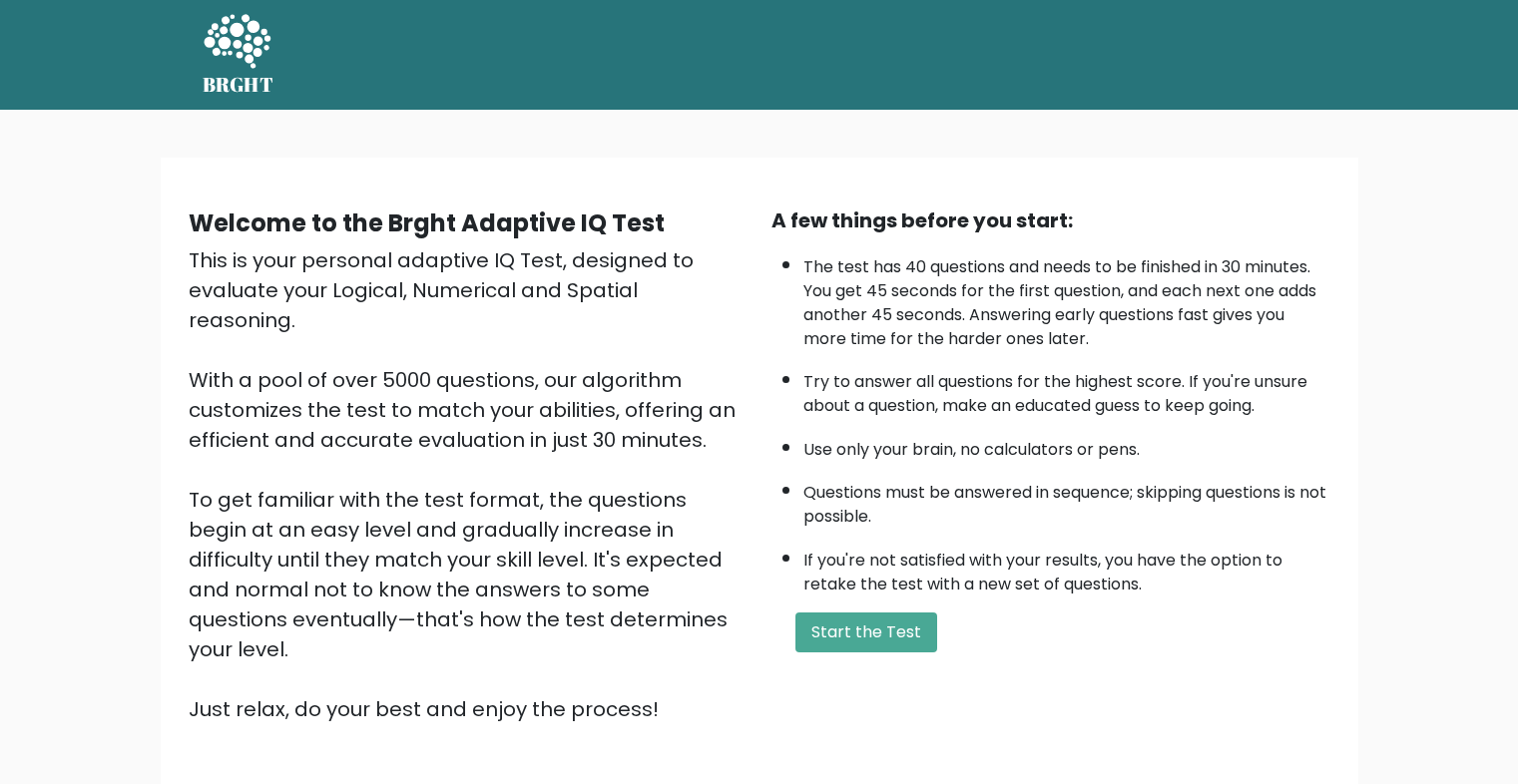 scroll, scrollTop: 0, scrollLeft: 0, axis: both 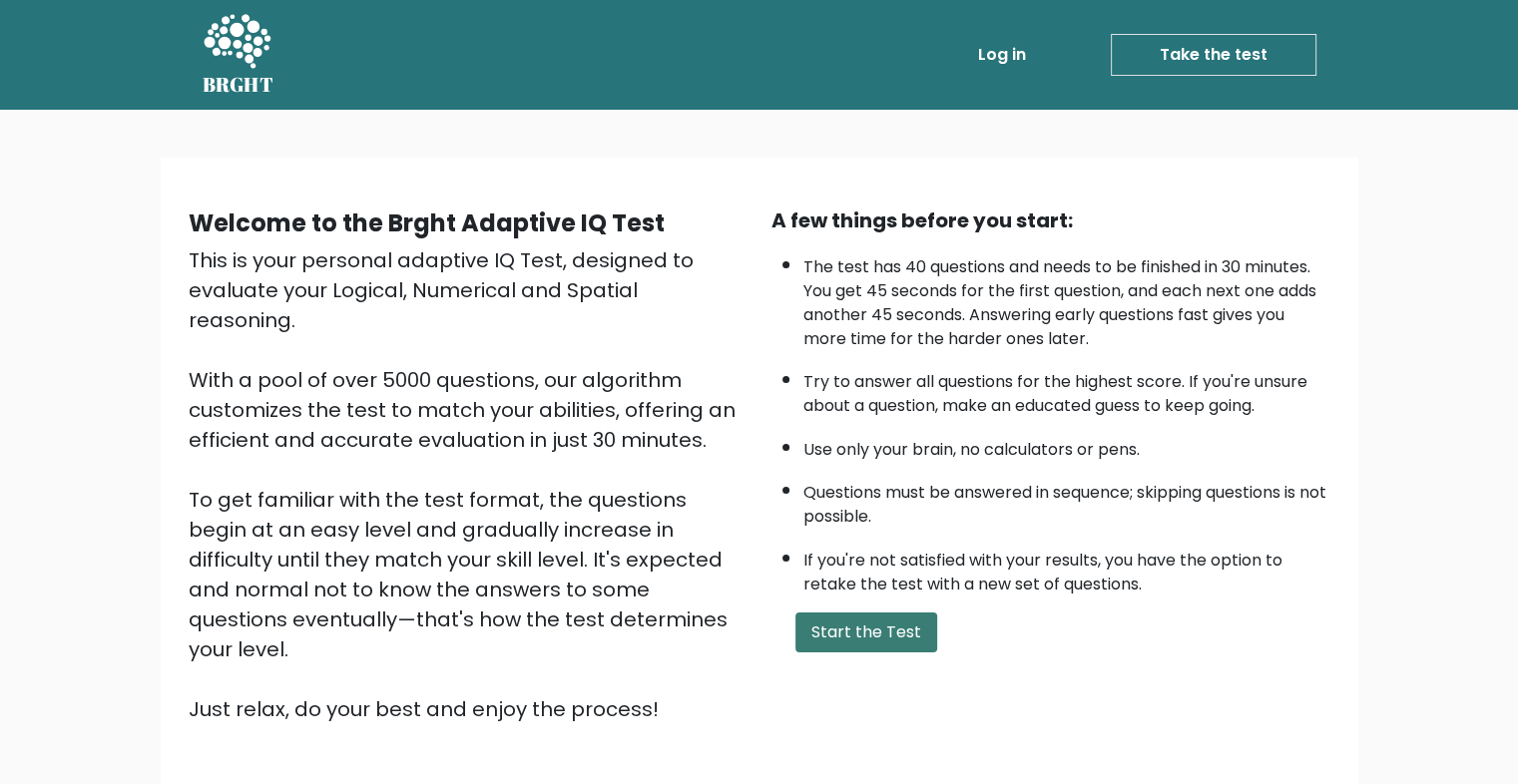 click on "Start the Test" at bounding box center [866, 632] 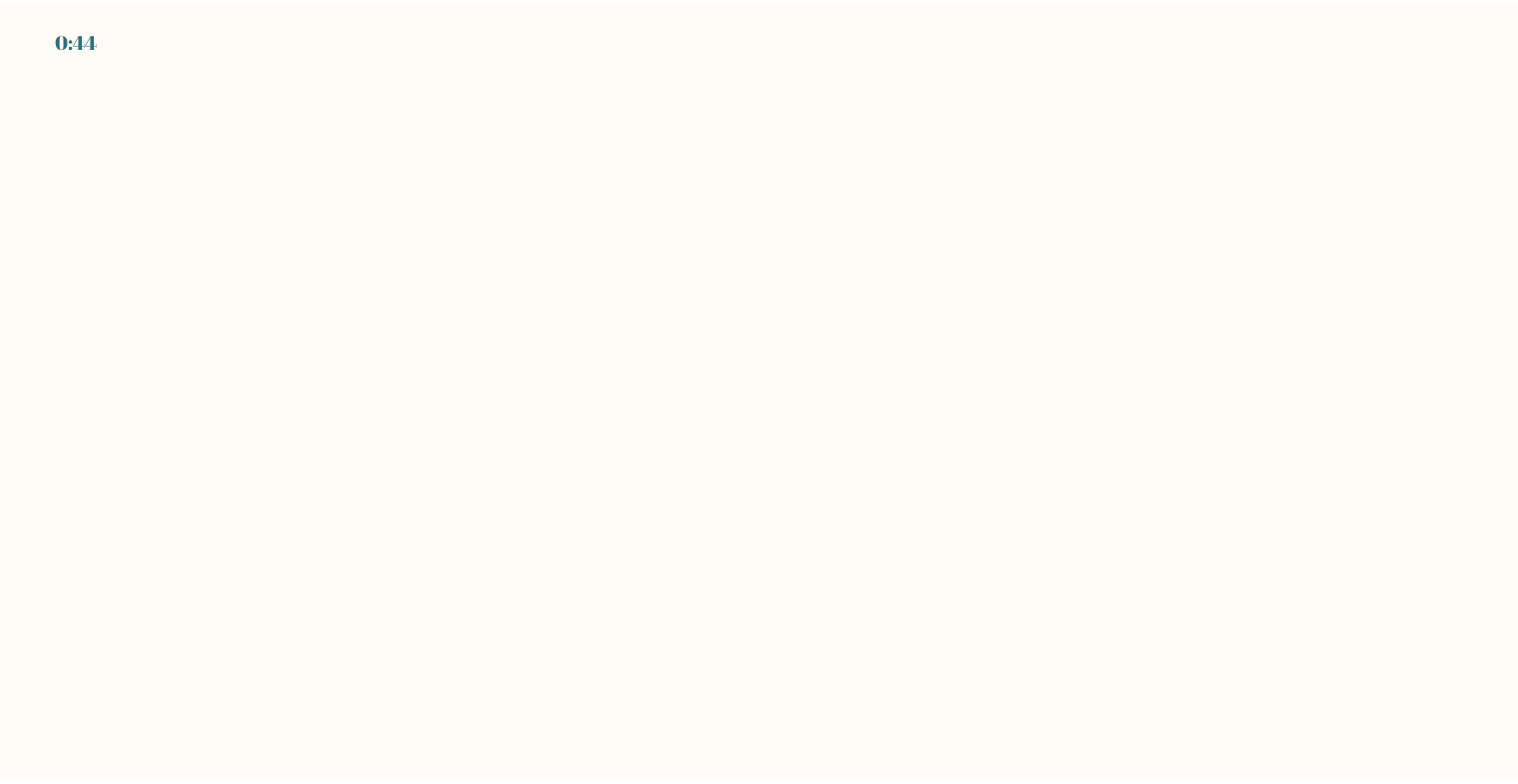 scroll, scrollTop: 0, scrollLeft: 0, axis: both 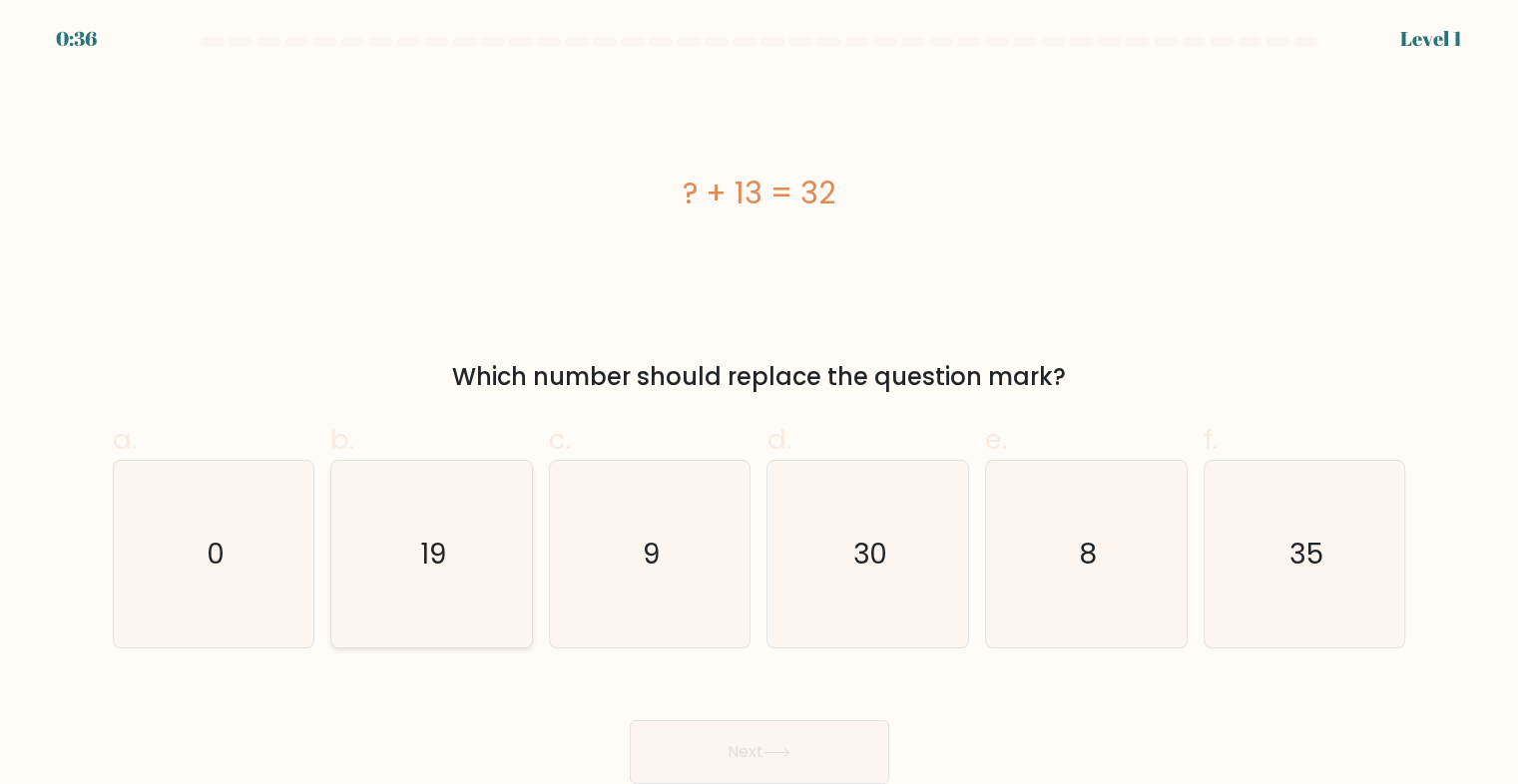 click on "19" at bounding box center [431, 554] 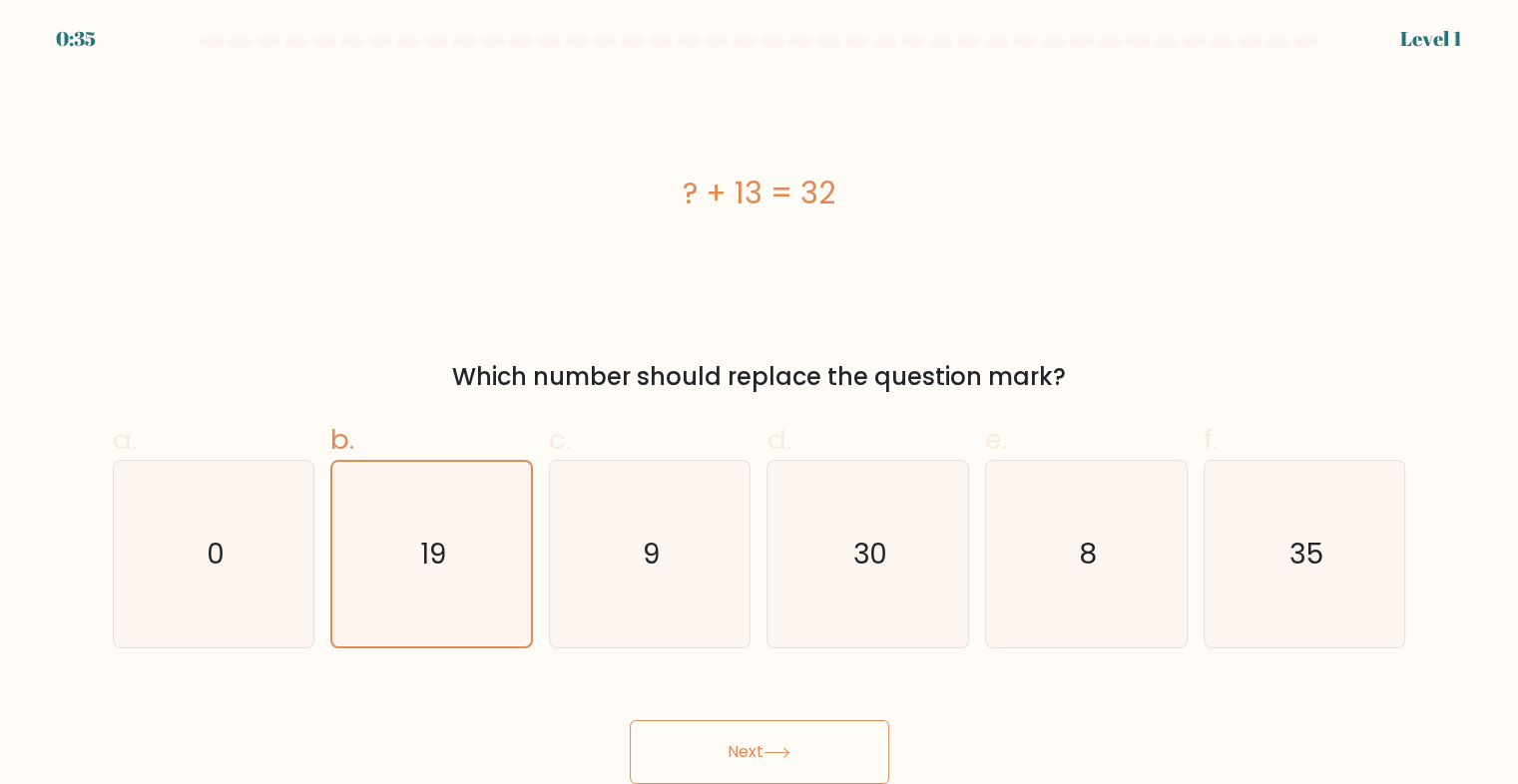 scroll, scrollTop: 1, scrollLeft: 0, axis: vertical 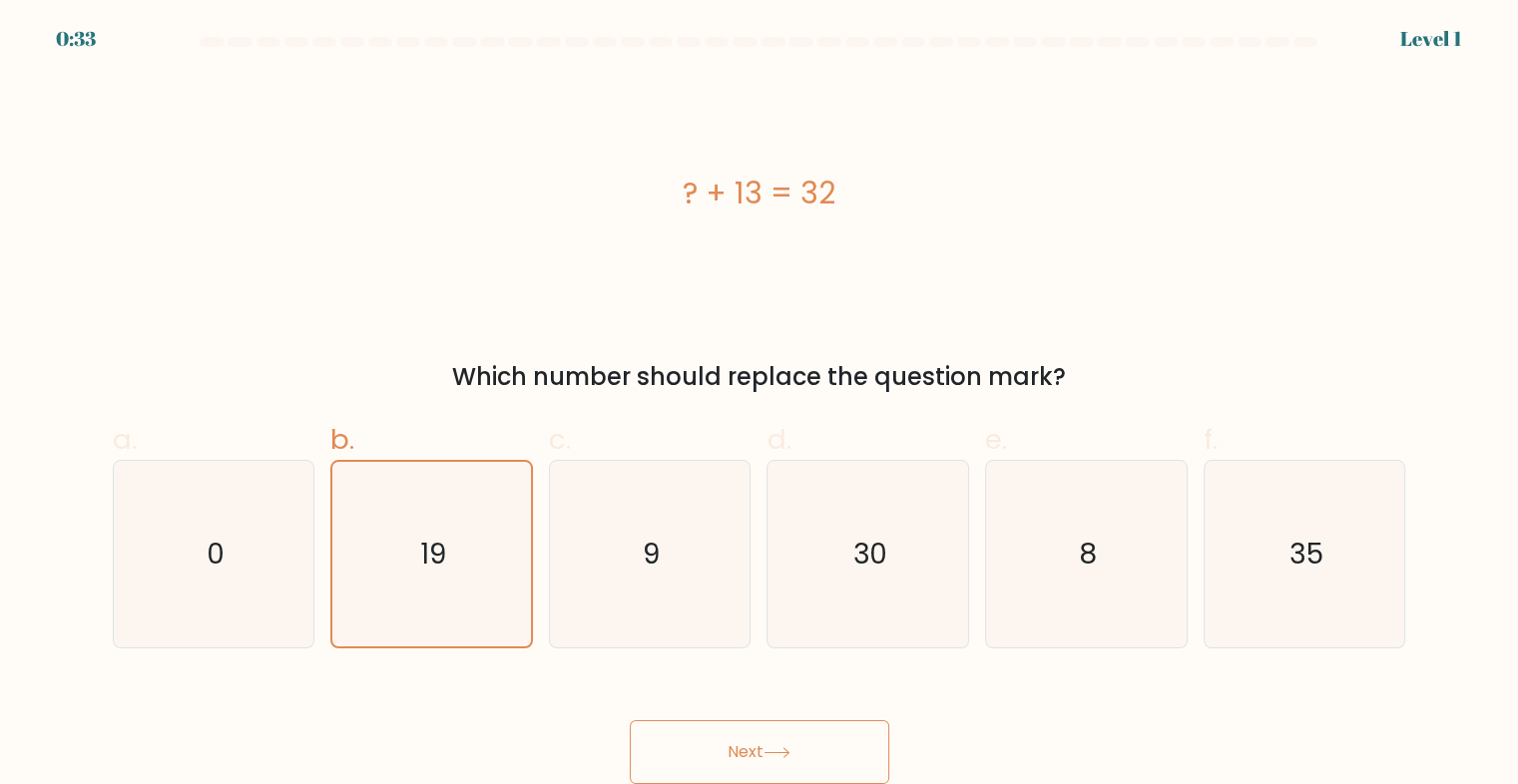 click on "Next" at bounding box center (759, 752) 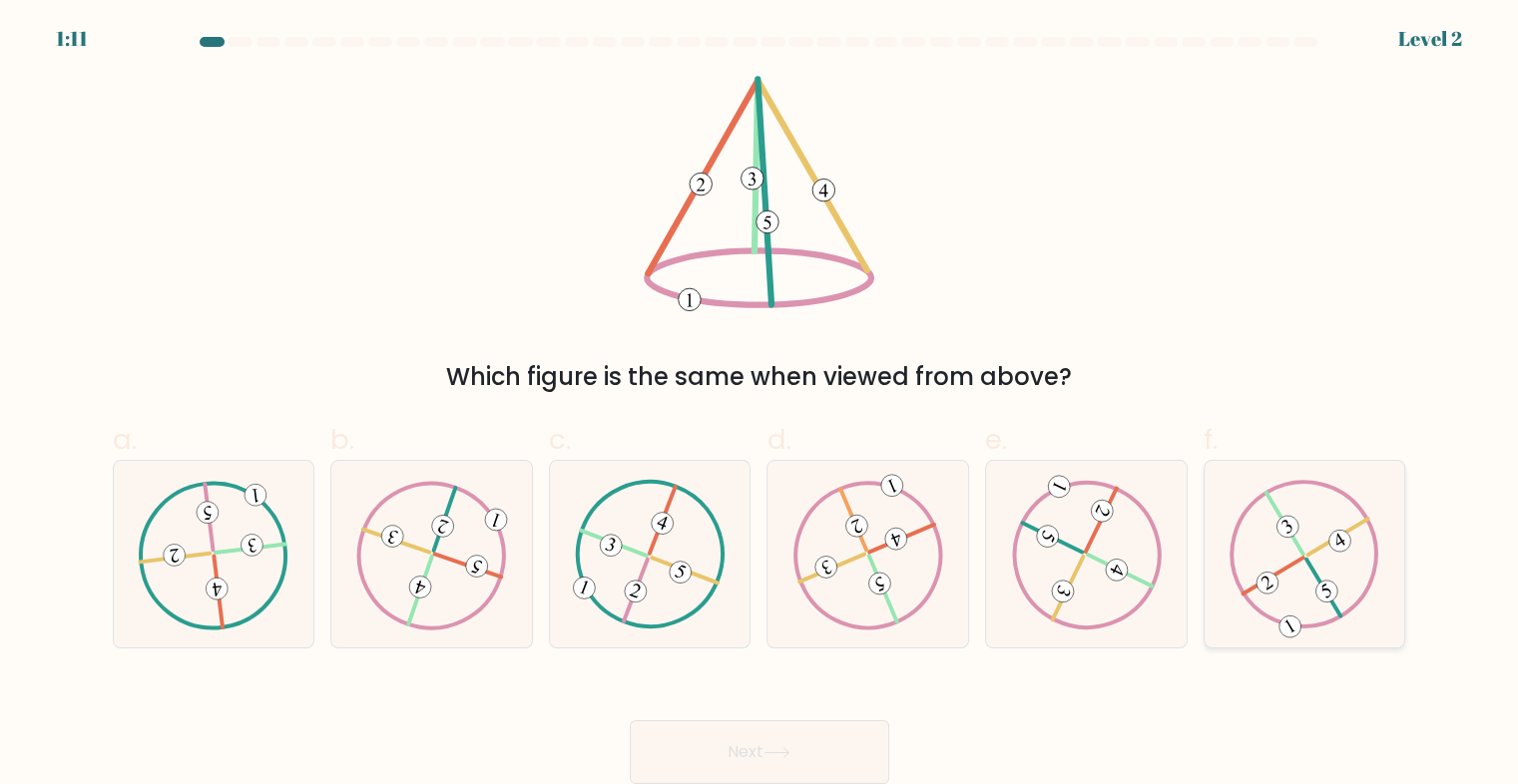 click at bounding box center (1304, 554) 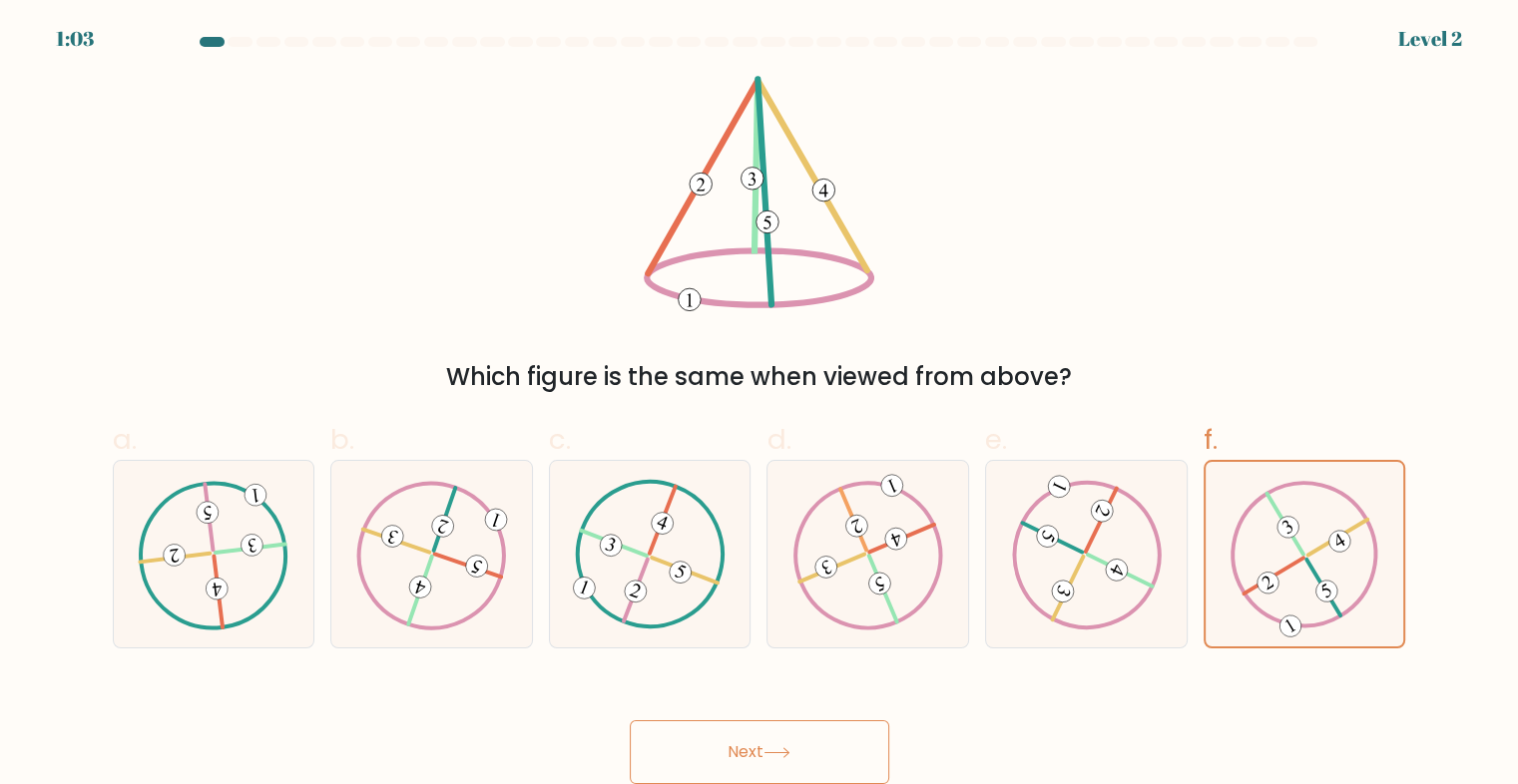 drag, startPoint x: 1218, startPoint y: 166, endPoint x: 564, endPoint y: 364, distance: 683.3154 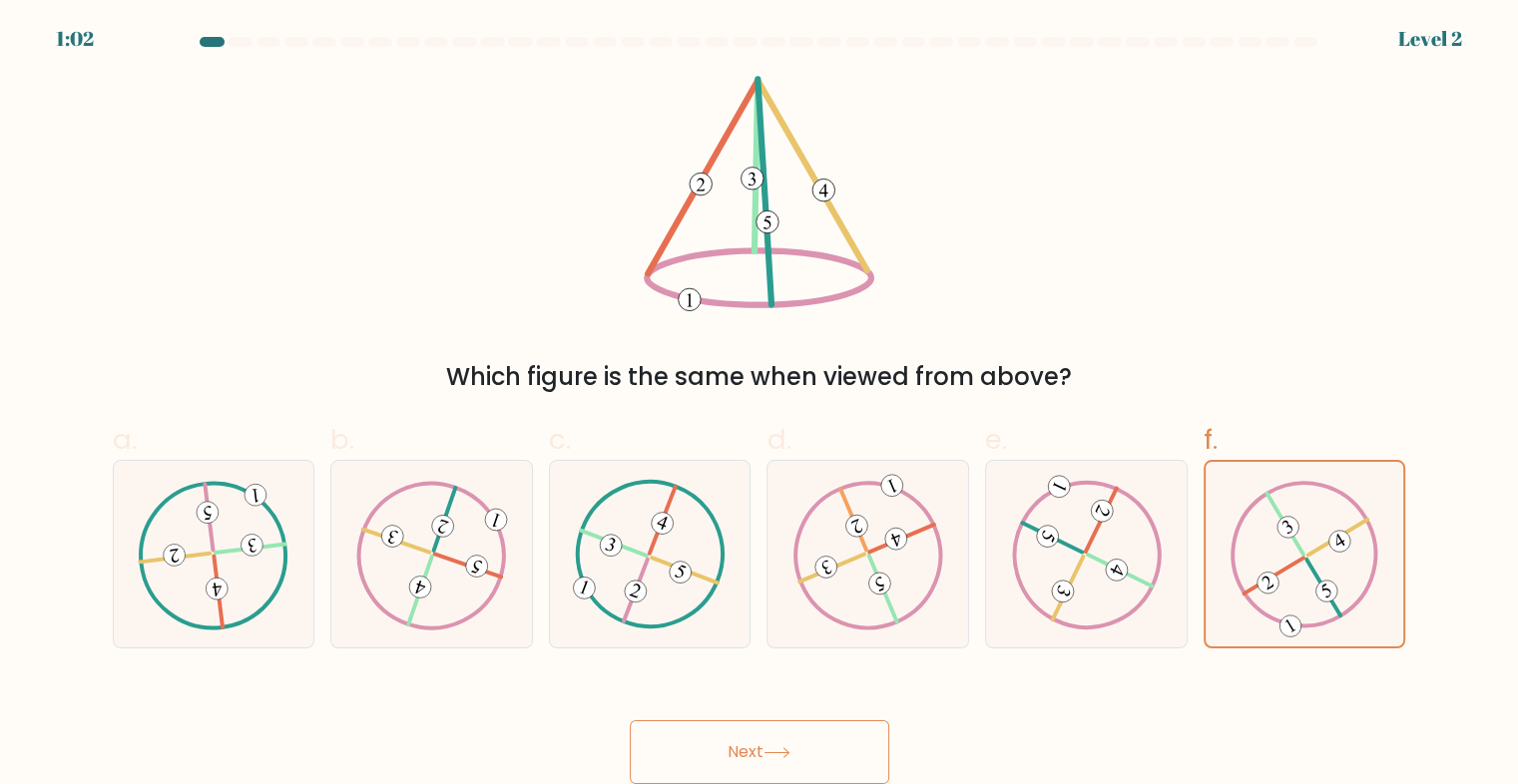 scroll, scrollTop: 0, scrollLeft: 0, axis: both 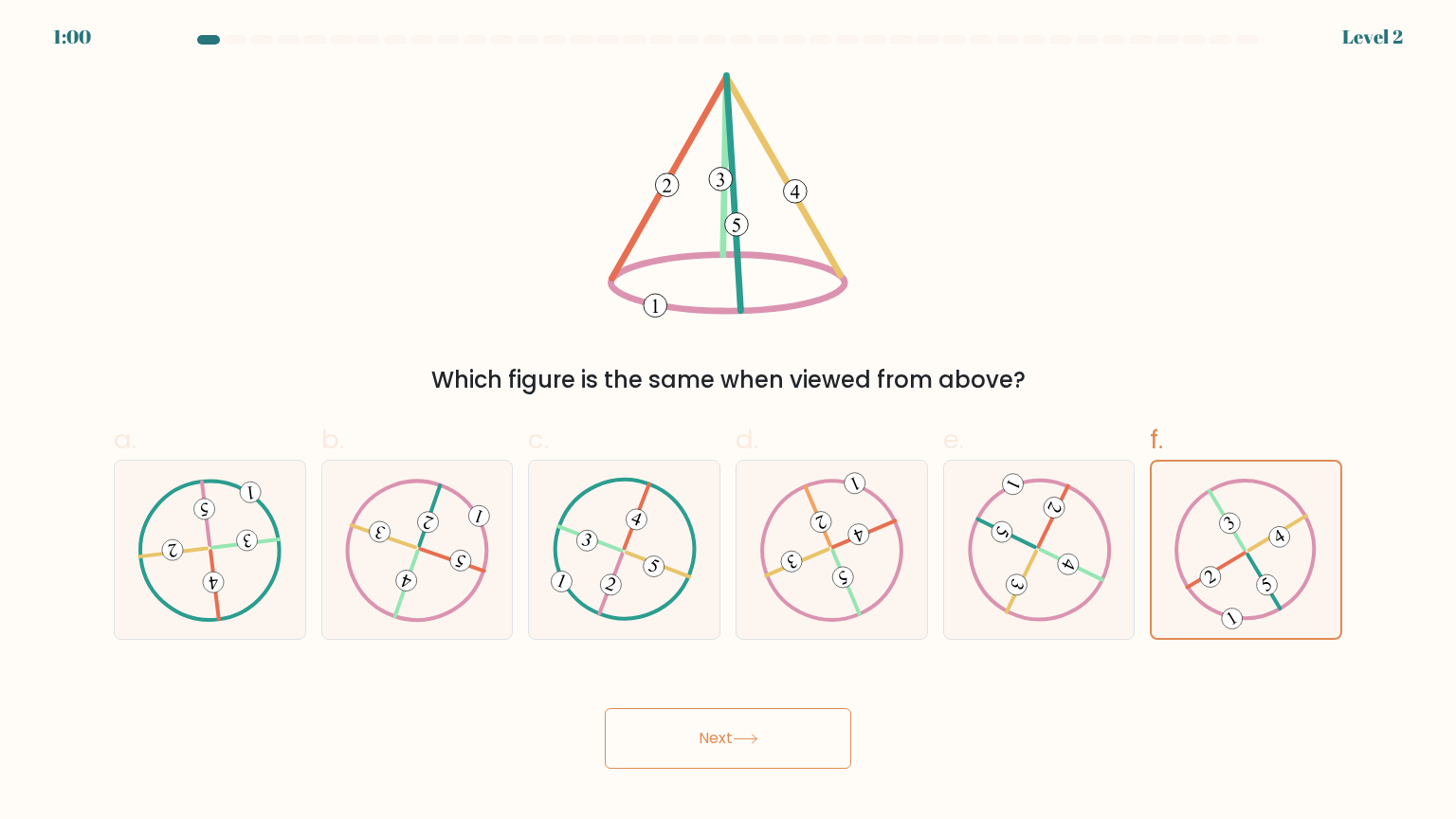 click on "Next" at bounding box center (728, 738) 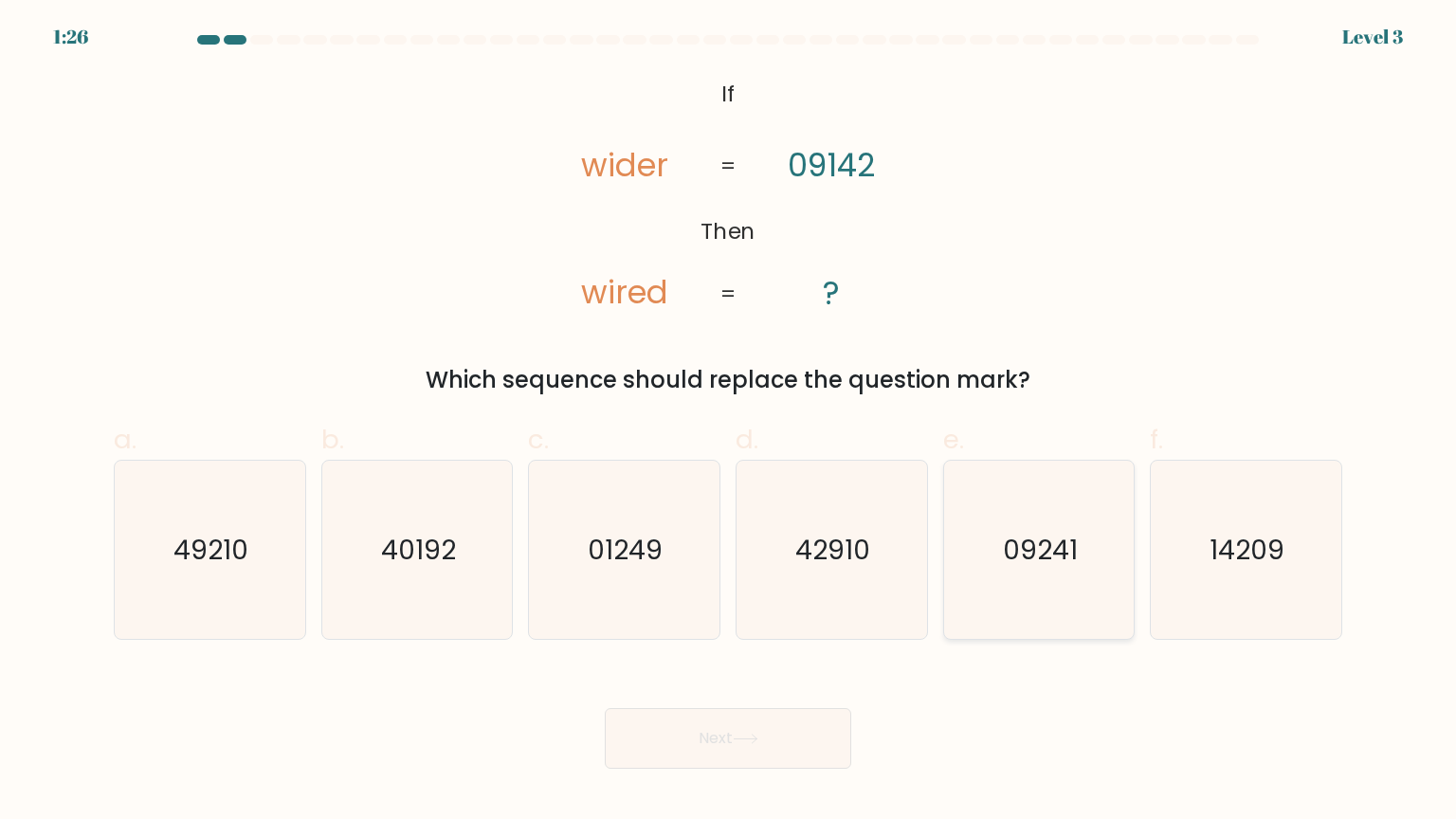 click on "09241" at bounding box center [1039, 550] 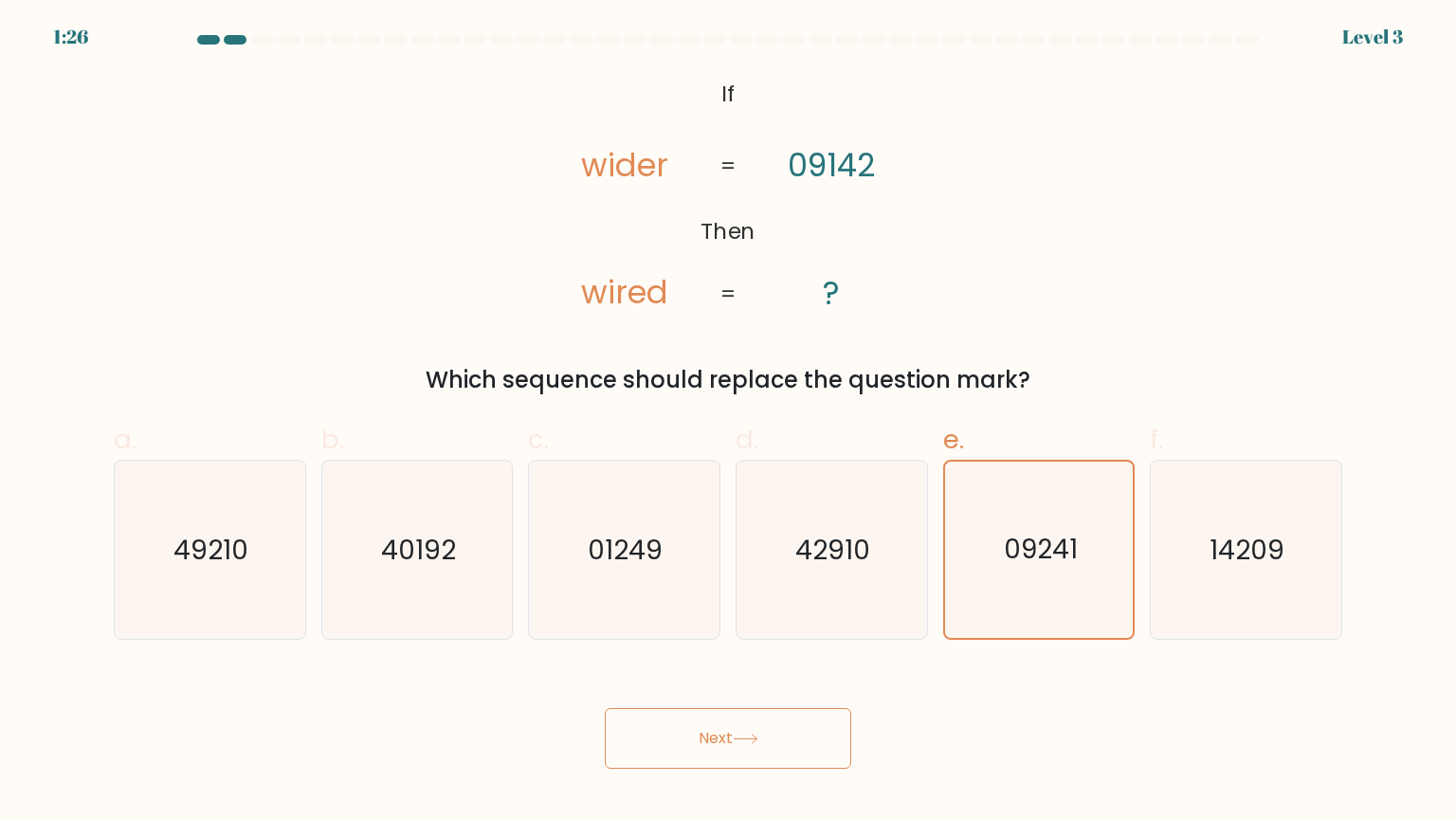 click on "Next" at bounding box center (728, 738) 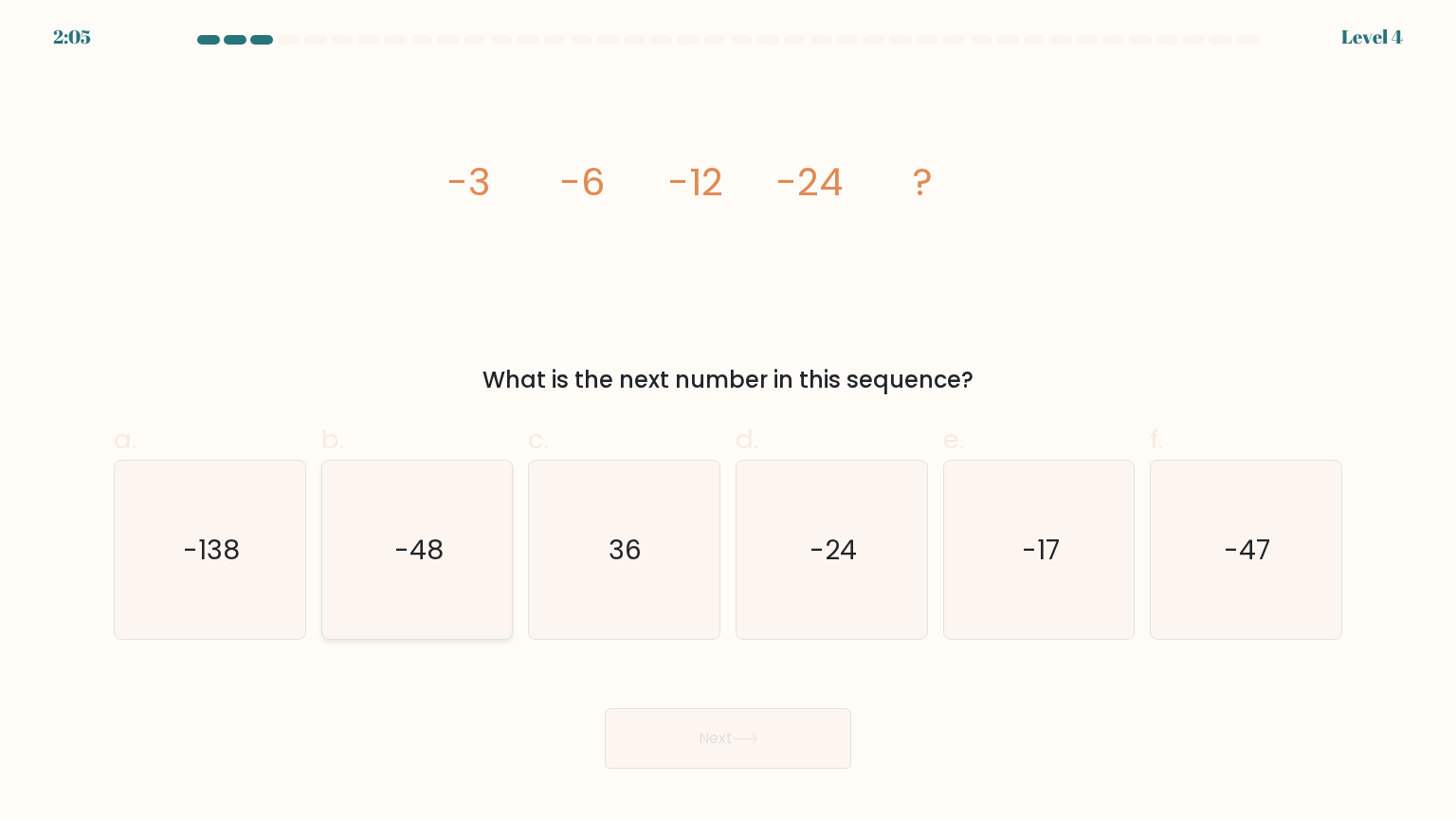click on "-48" at bounding box center [417, 550] 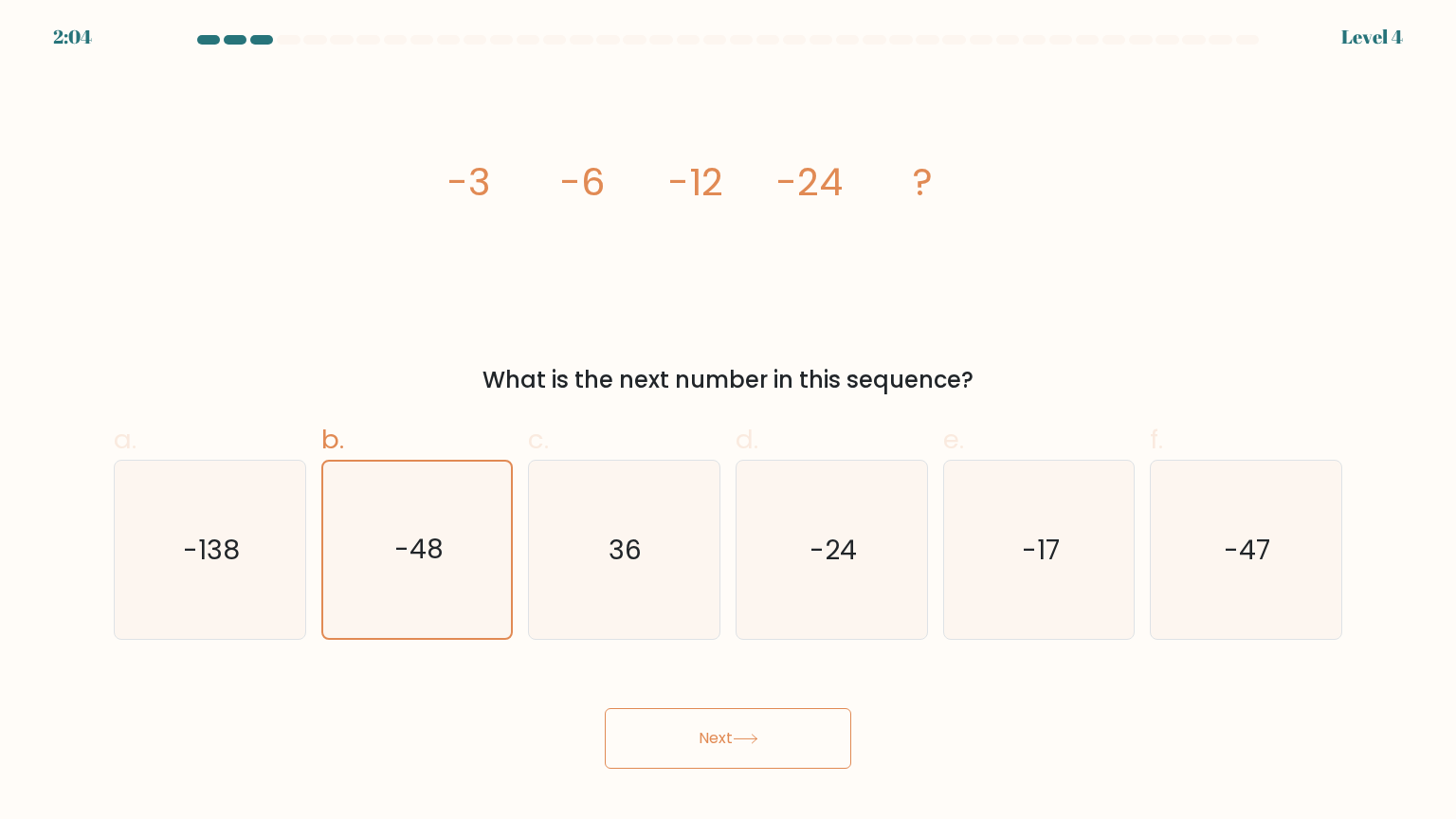click on "Next" at bounding box center (728, 738) 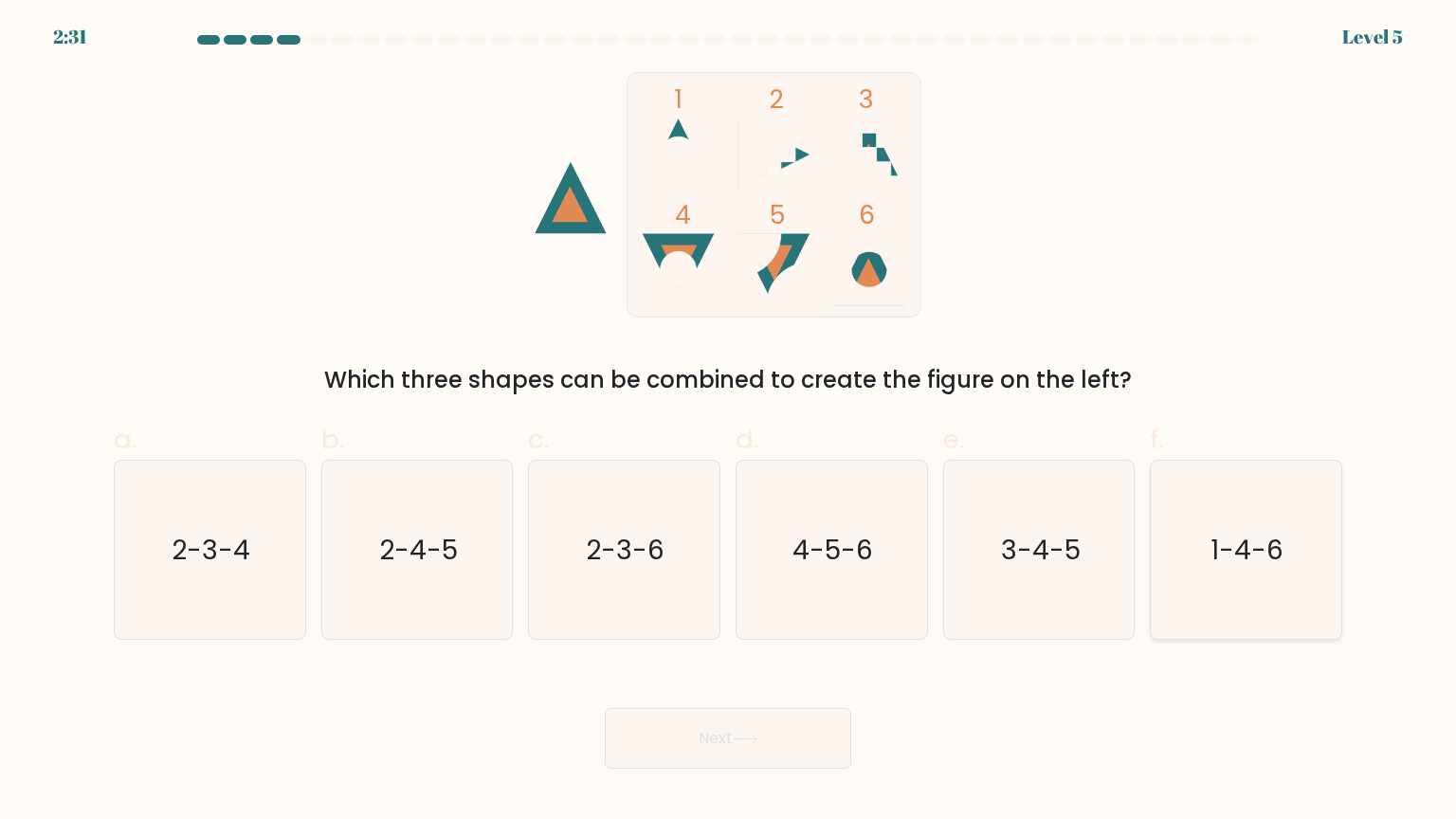 click on "1-4-6" at bounding box center [1246, 550] 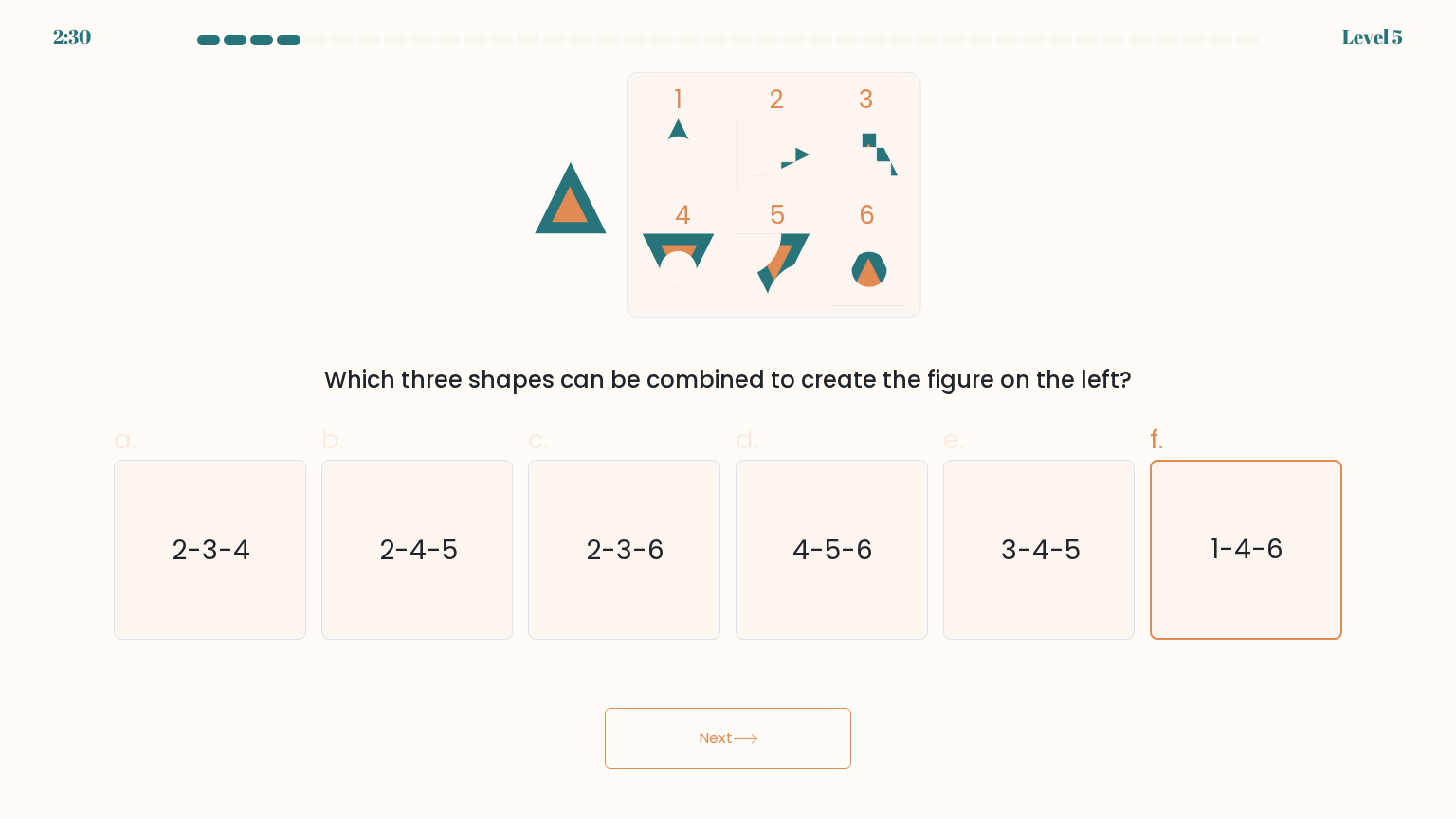 click on "Next" at bounding box center [728, 716] 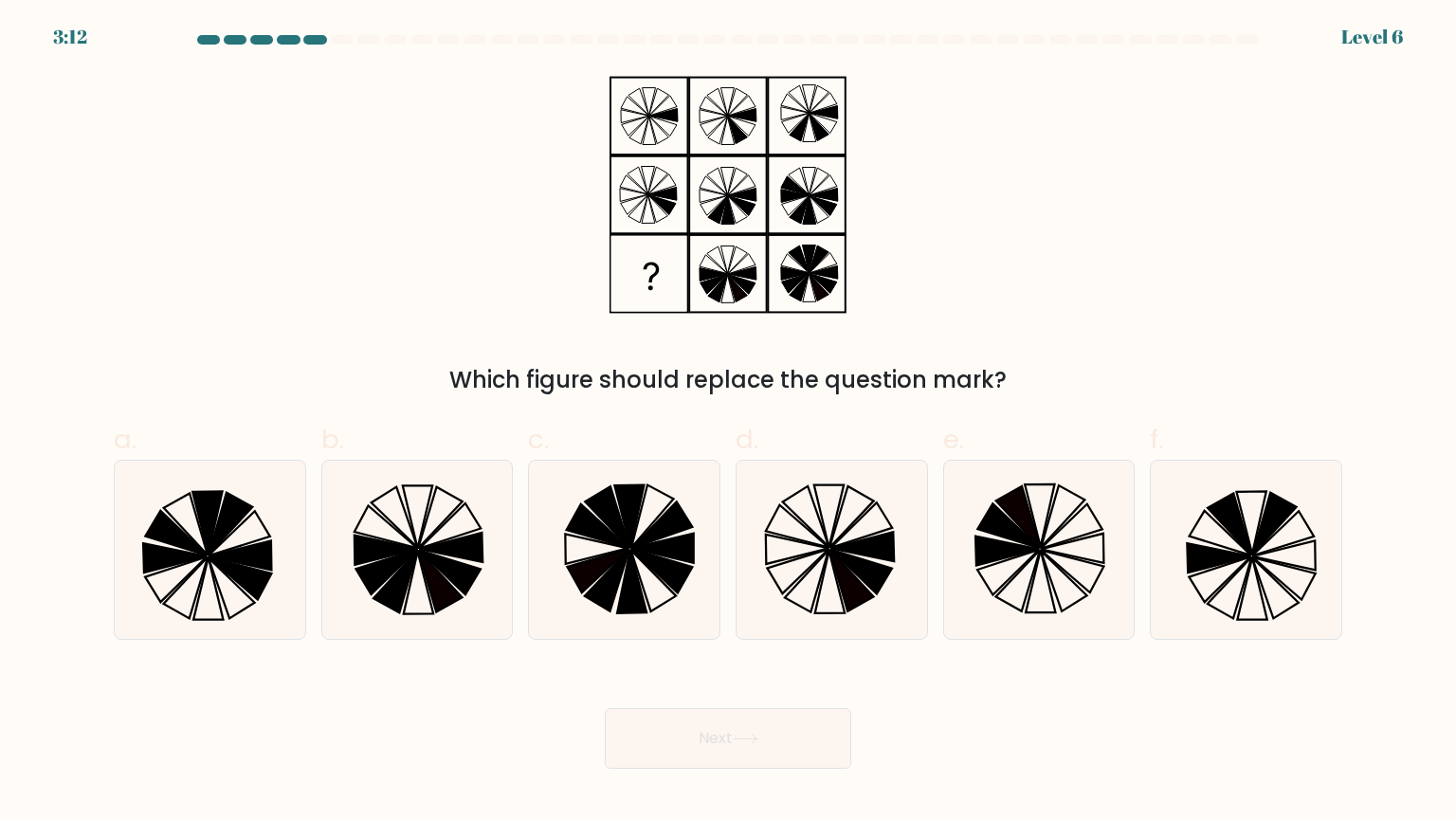 click on "Which figure should replace the question mark?" at bounding box center [728, 234] 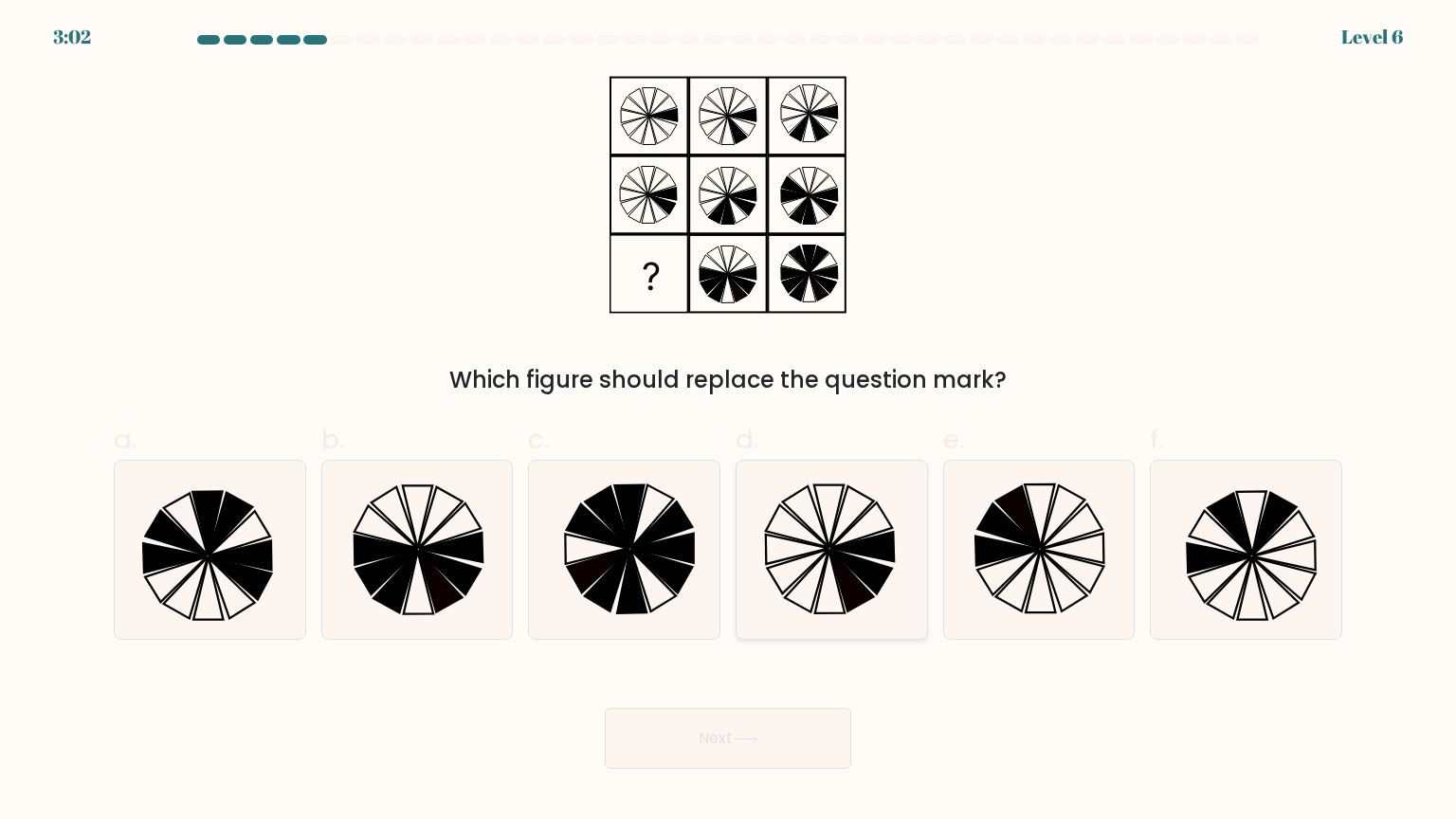 click at bounding box center [831, 550] 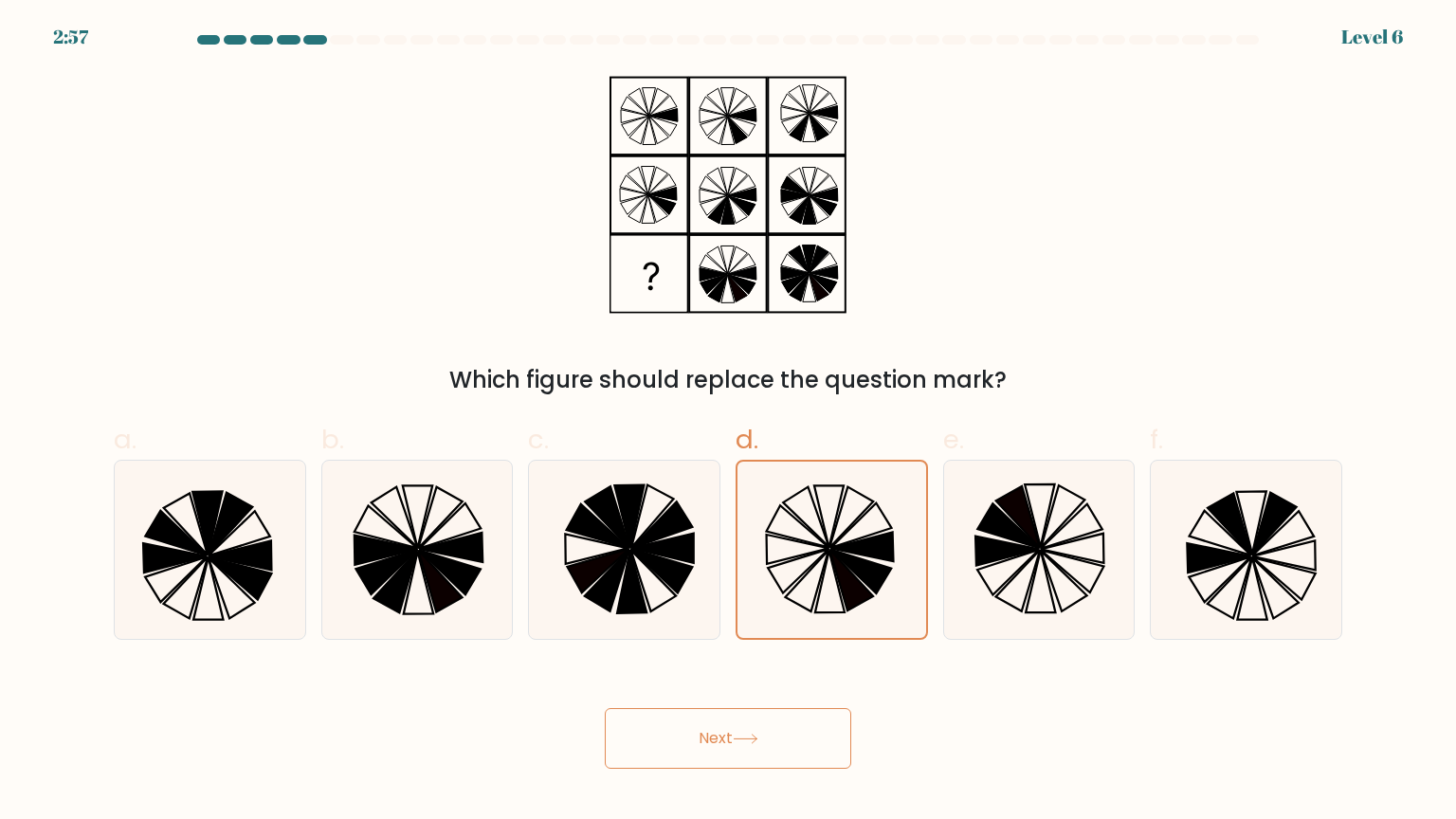 click on "Next" at bounding box center (728, 738) 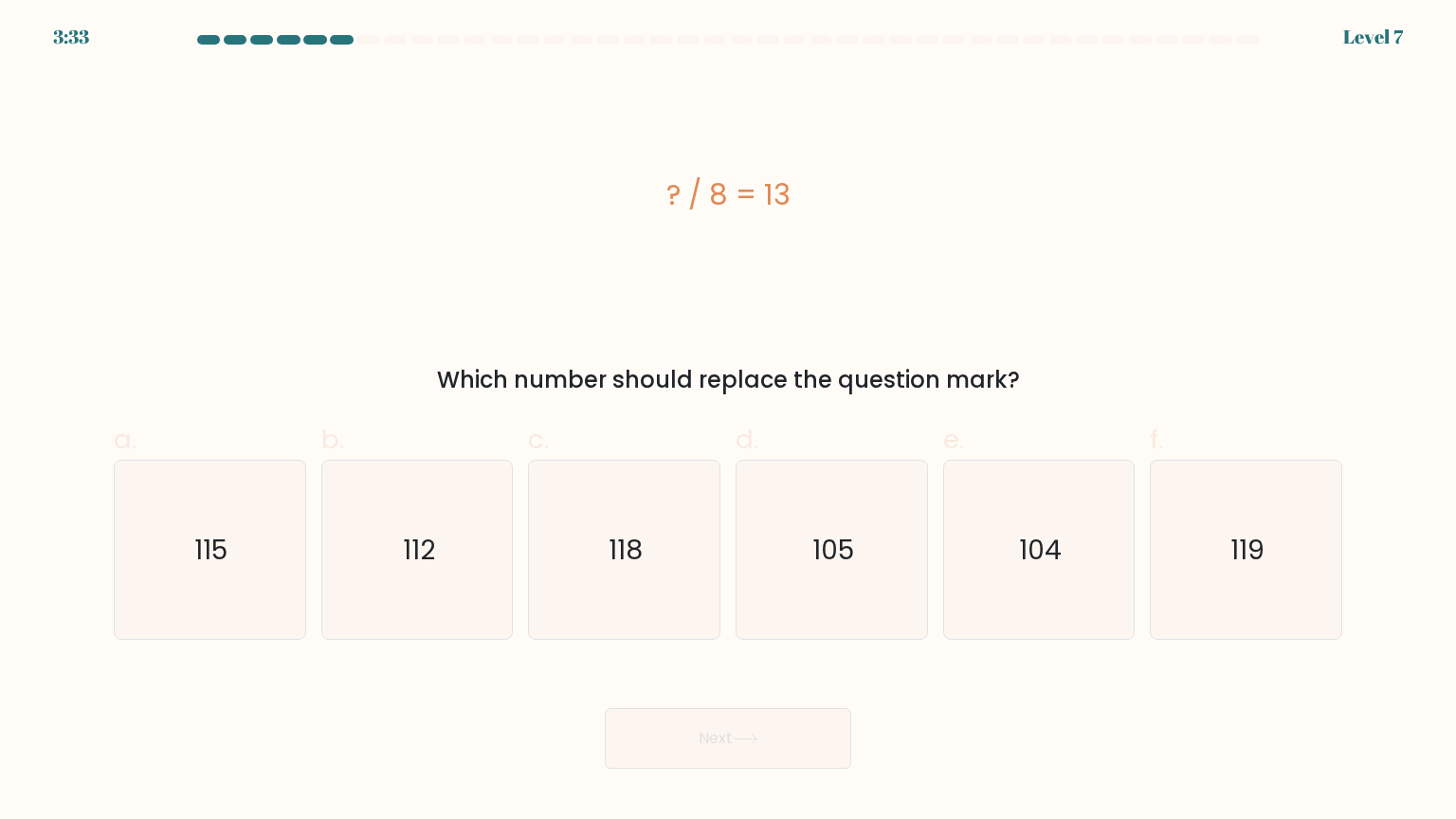 type 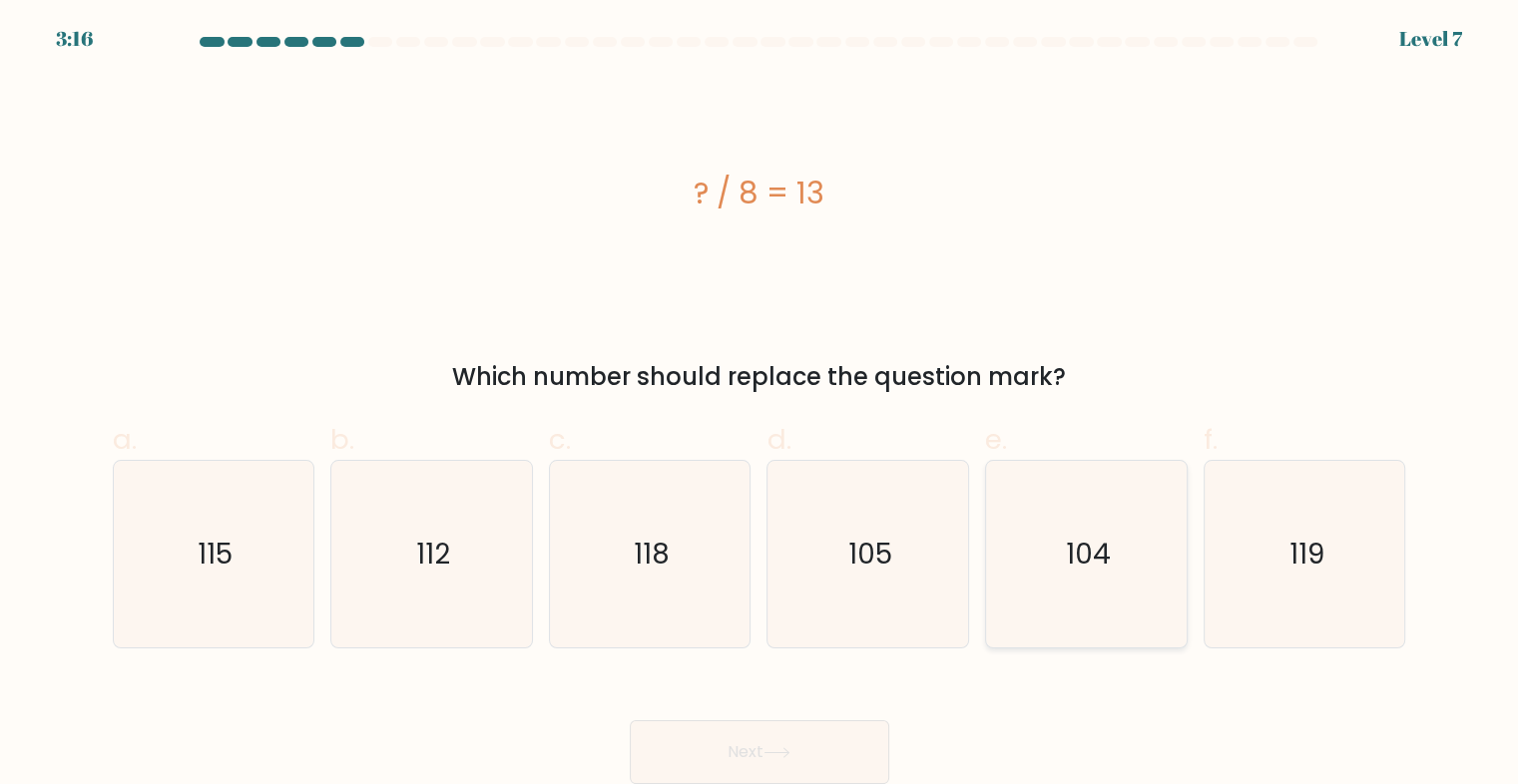 click on "104" at bounding box center [1086, 554] 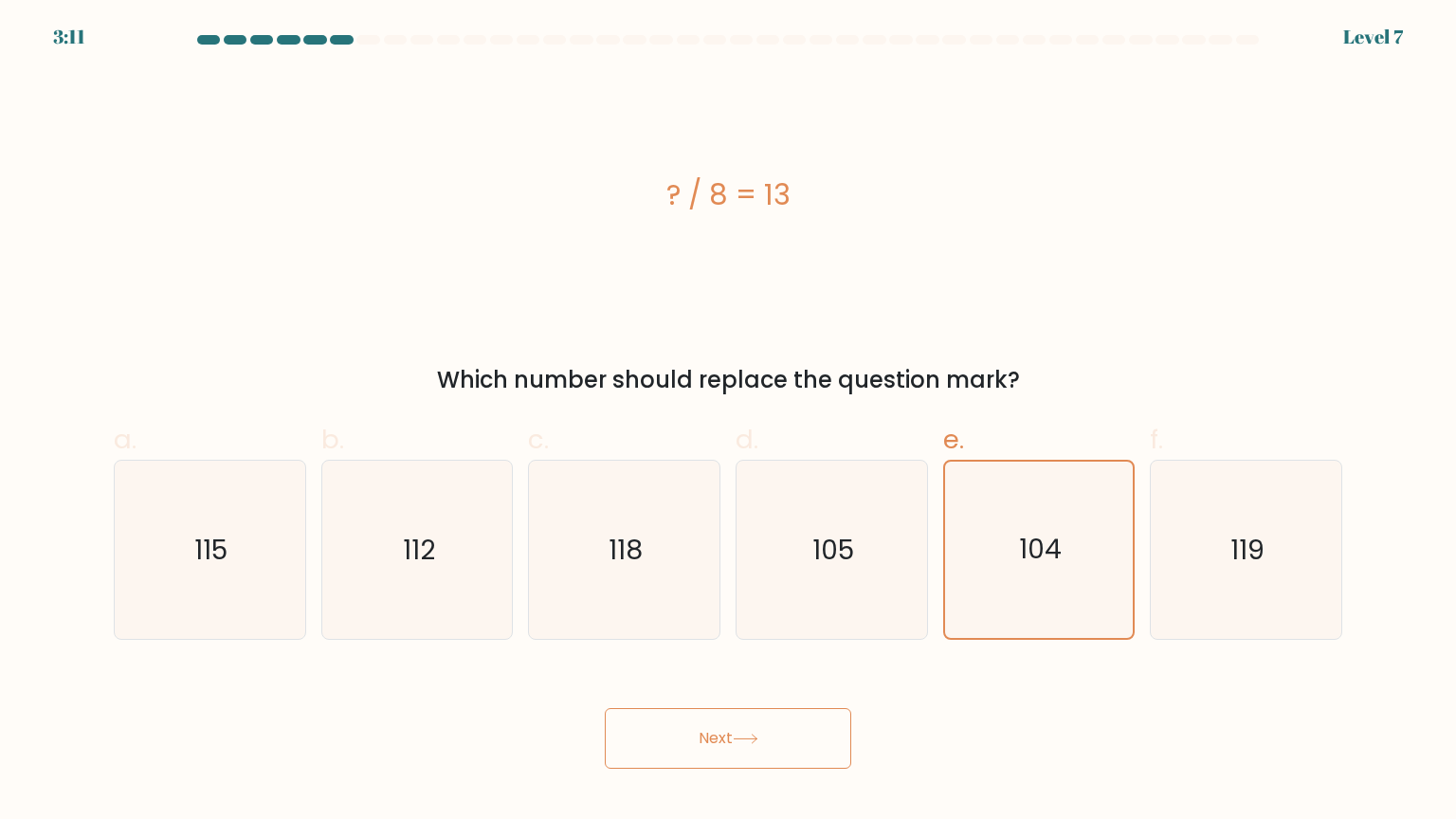 click on "Next" at bounding box center (728, 738) 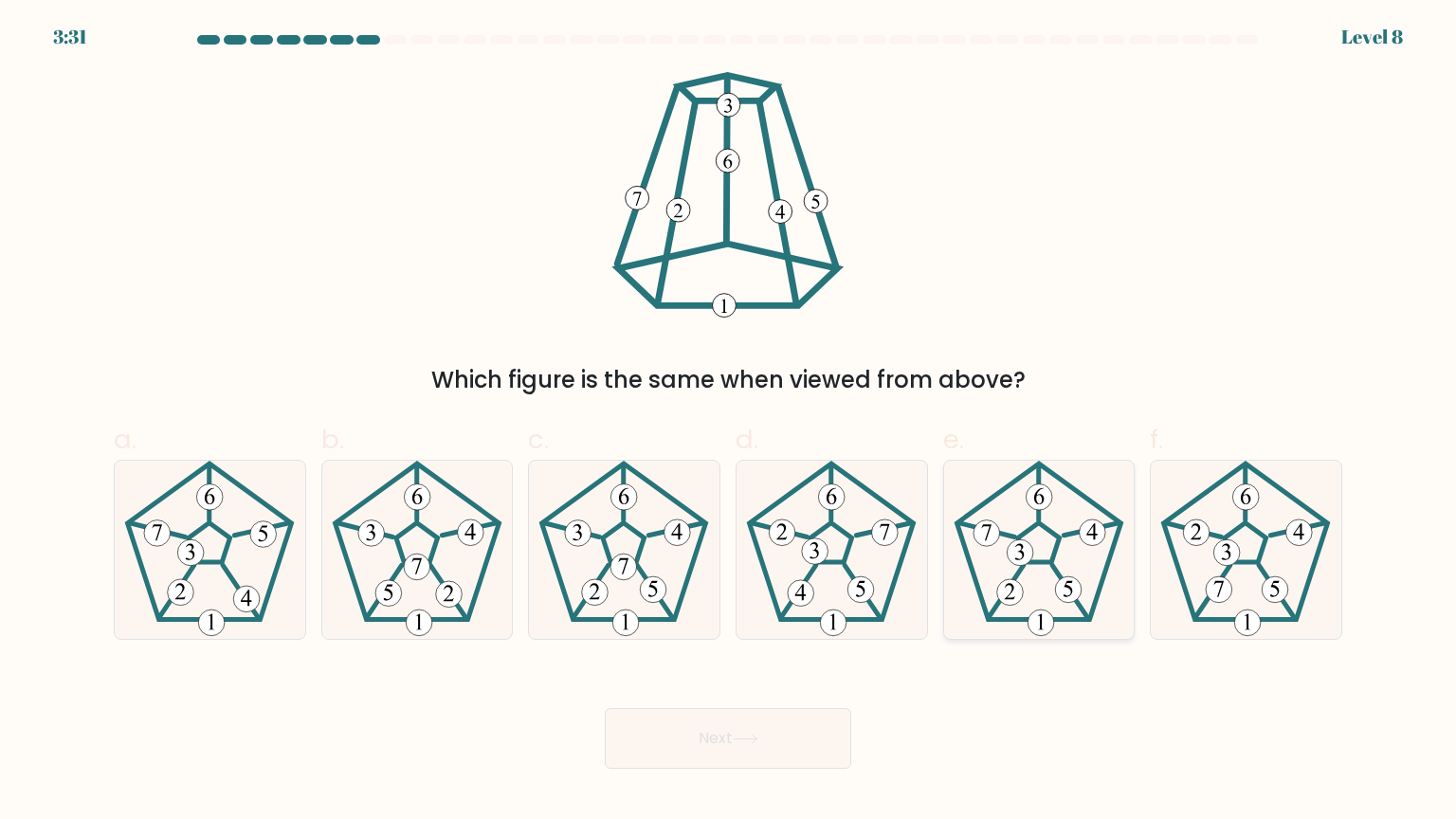 click at bounding box center [1006, 591] 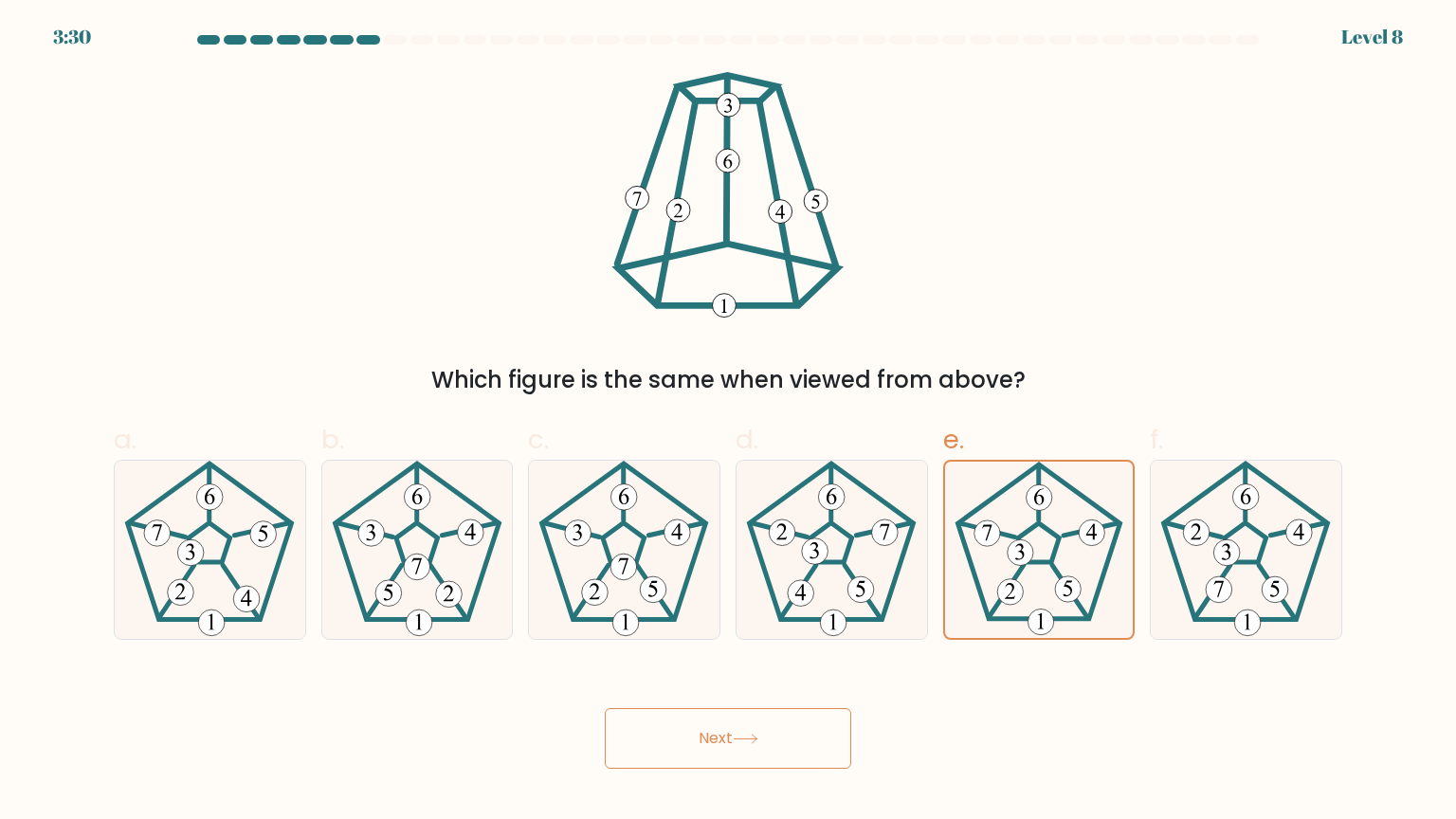click on "Next" at bounding box center [728, 738] 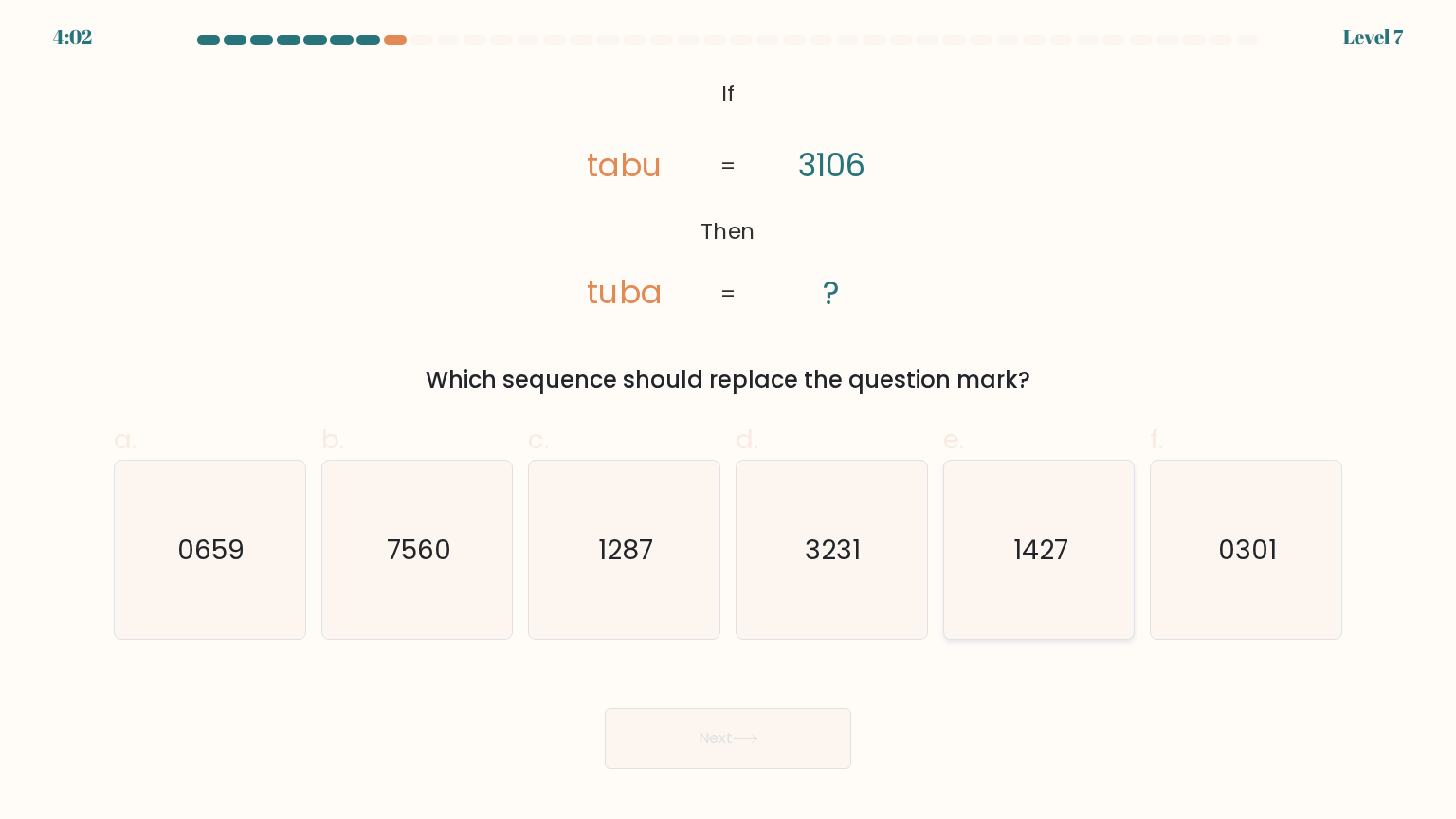 click on "1427" at bounding box center [1041, 549] 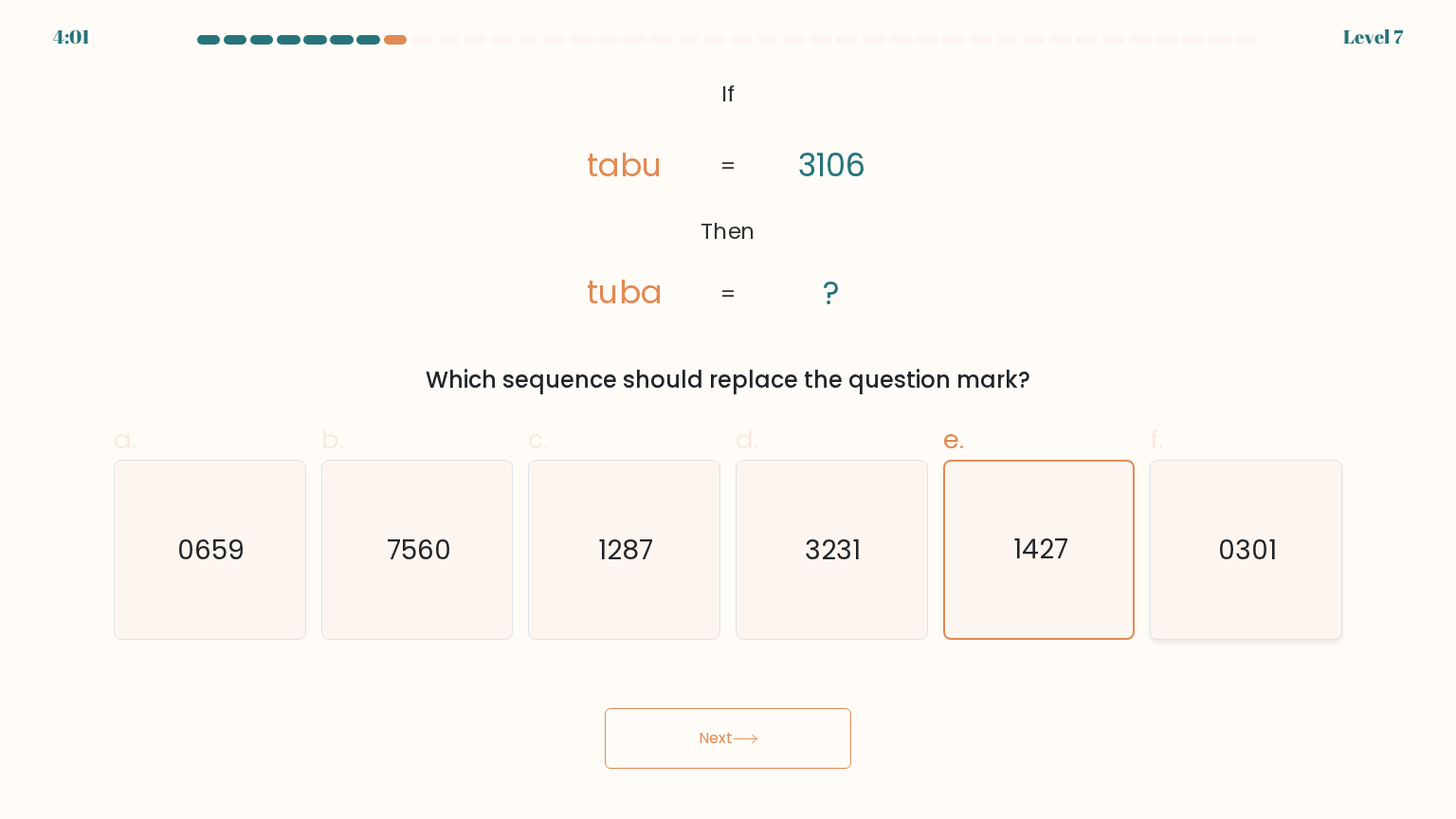 click on "0301" at bounding box center [1246, 550] 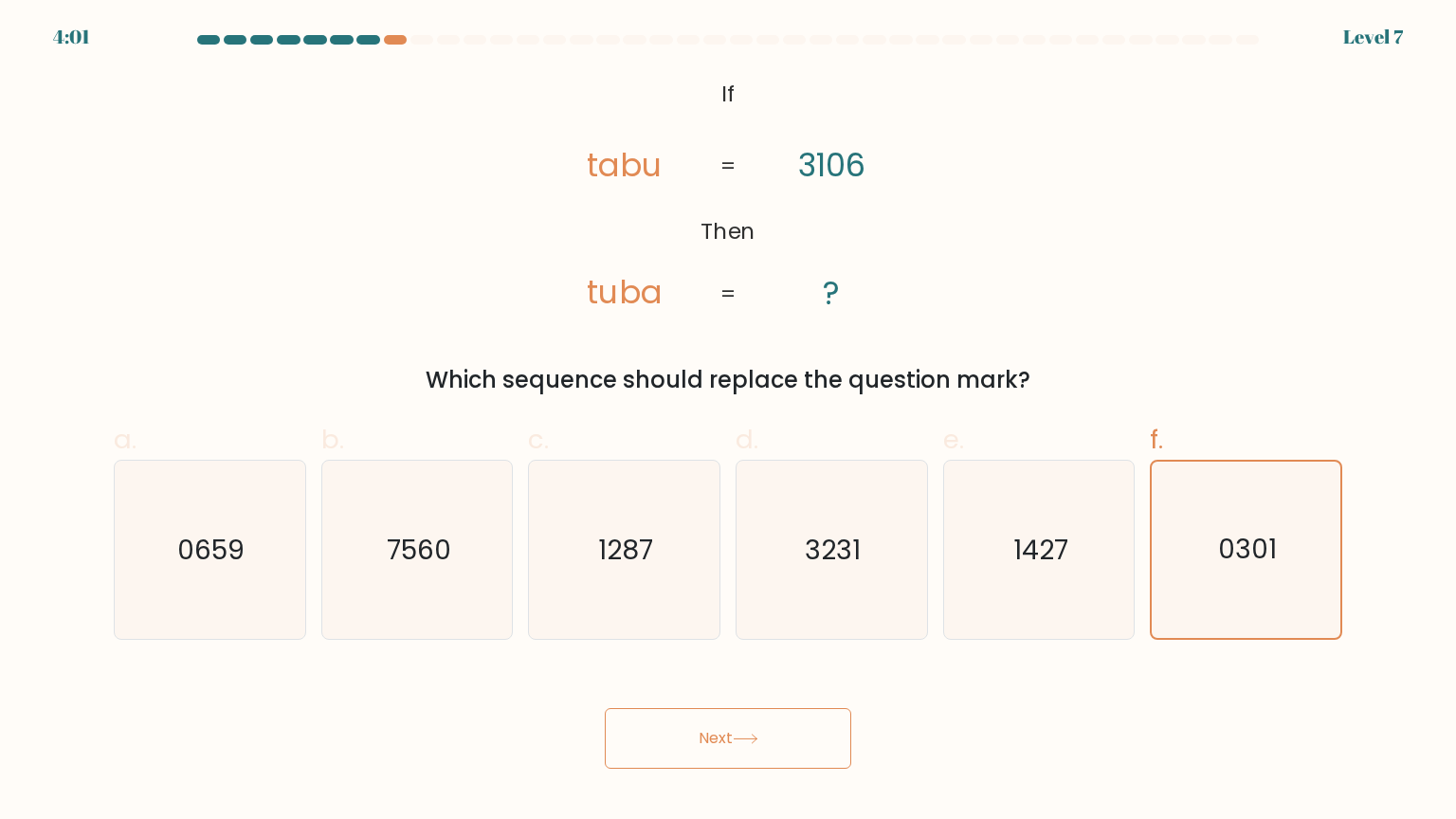 click on "Next" at bounding box center (728, 738) 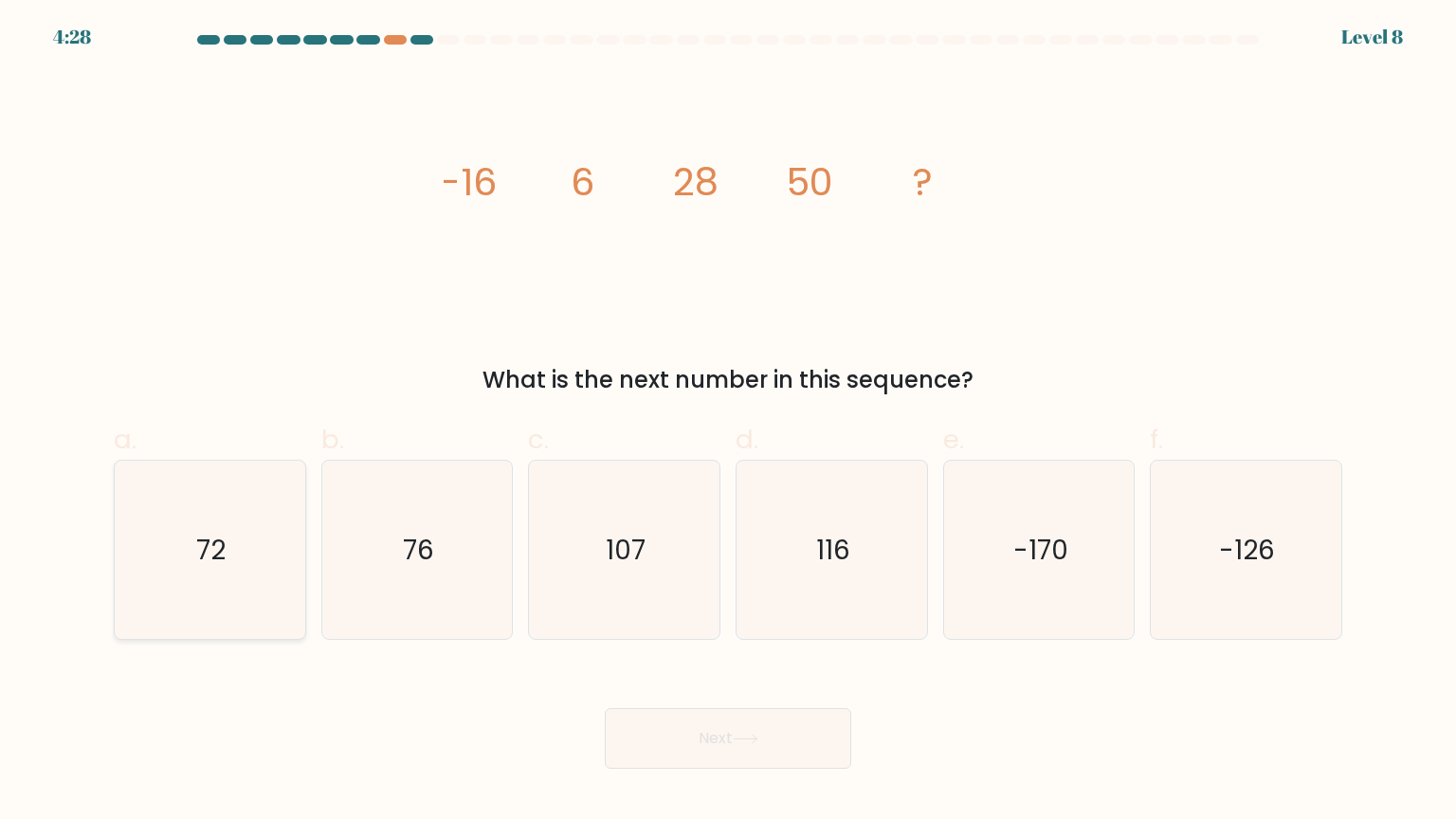 click on "72" at bounding box center [209, 550] 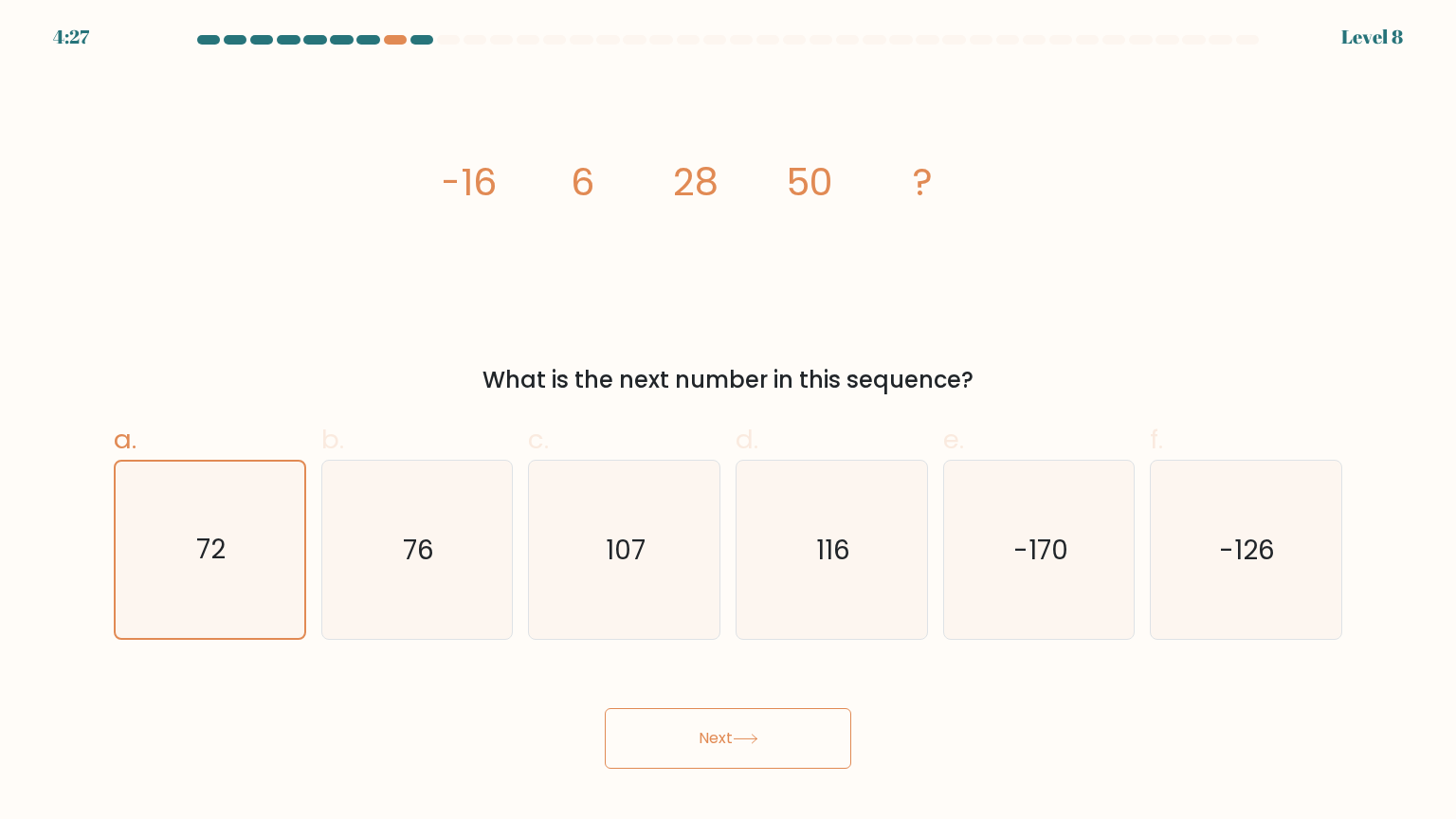 click on "Next" at bounding box center (728, 738) 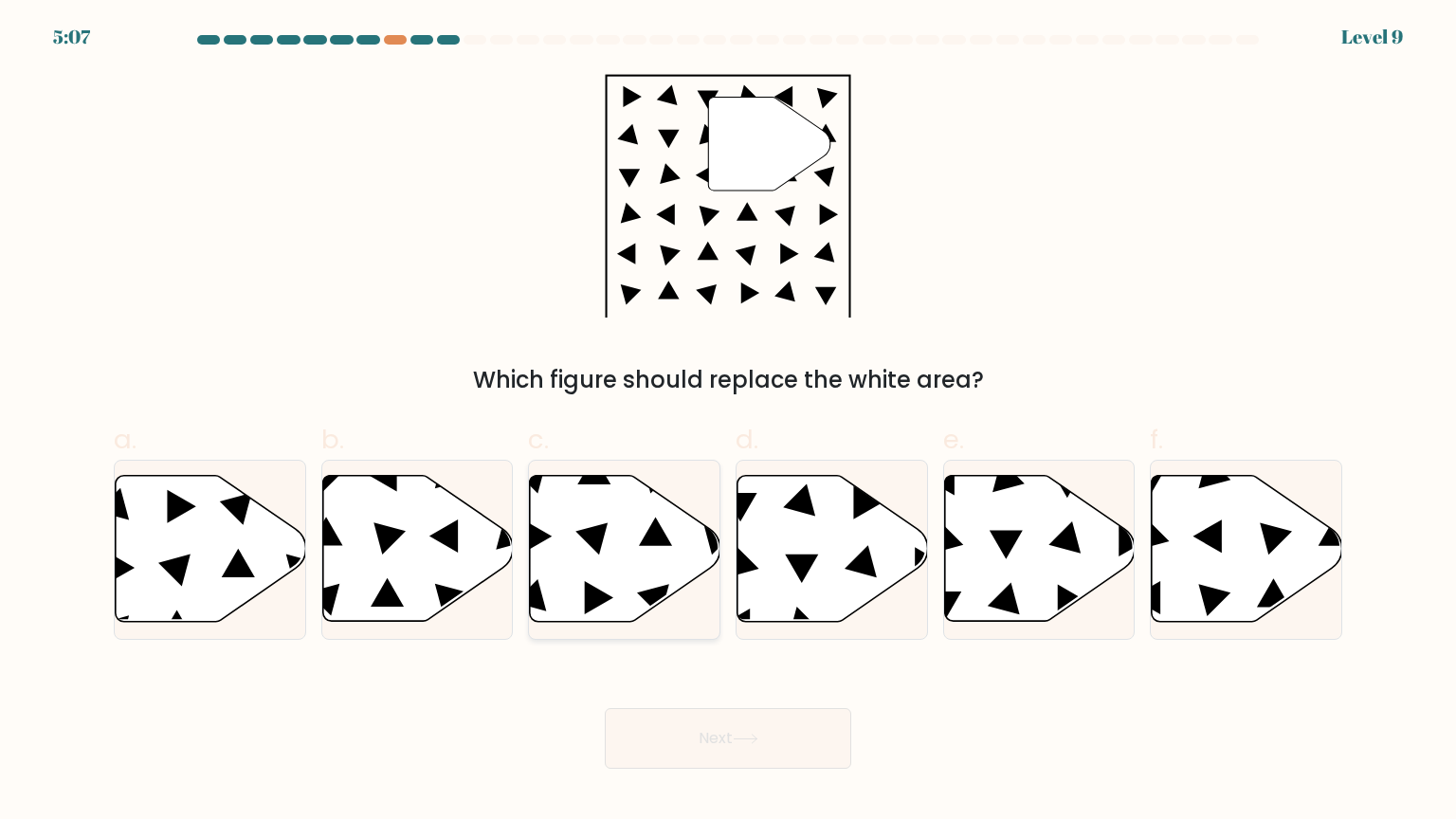 click at bounding box center [625, 549] 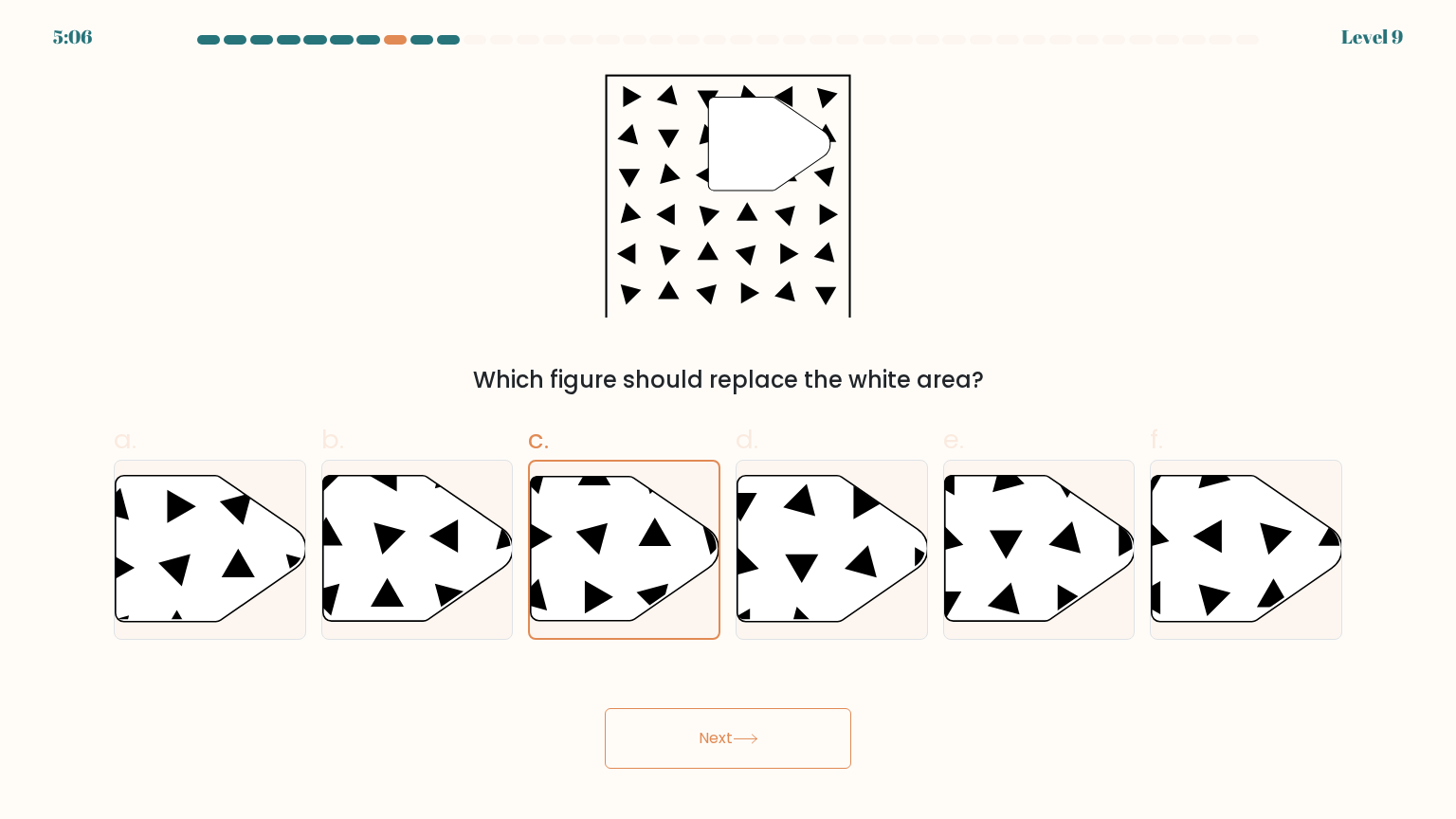 click on "Next" at bounding box center [728, 738] 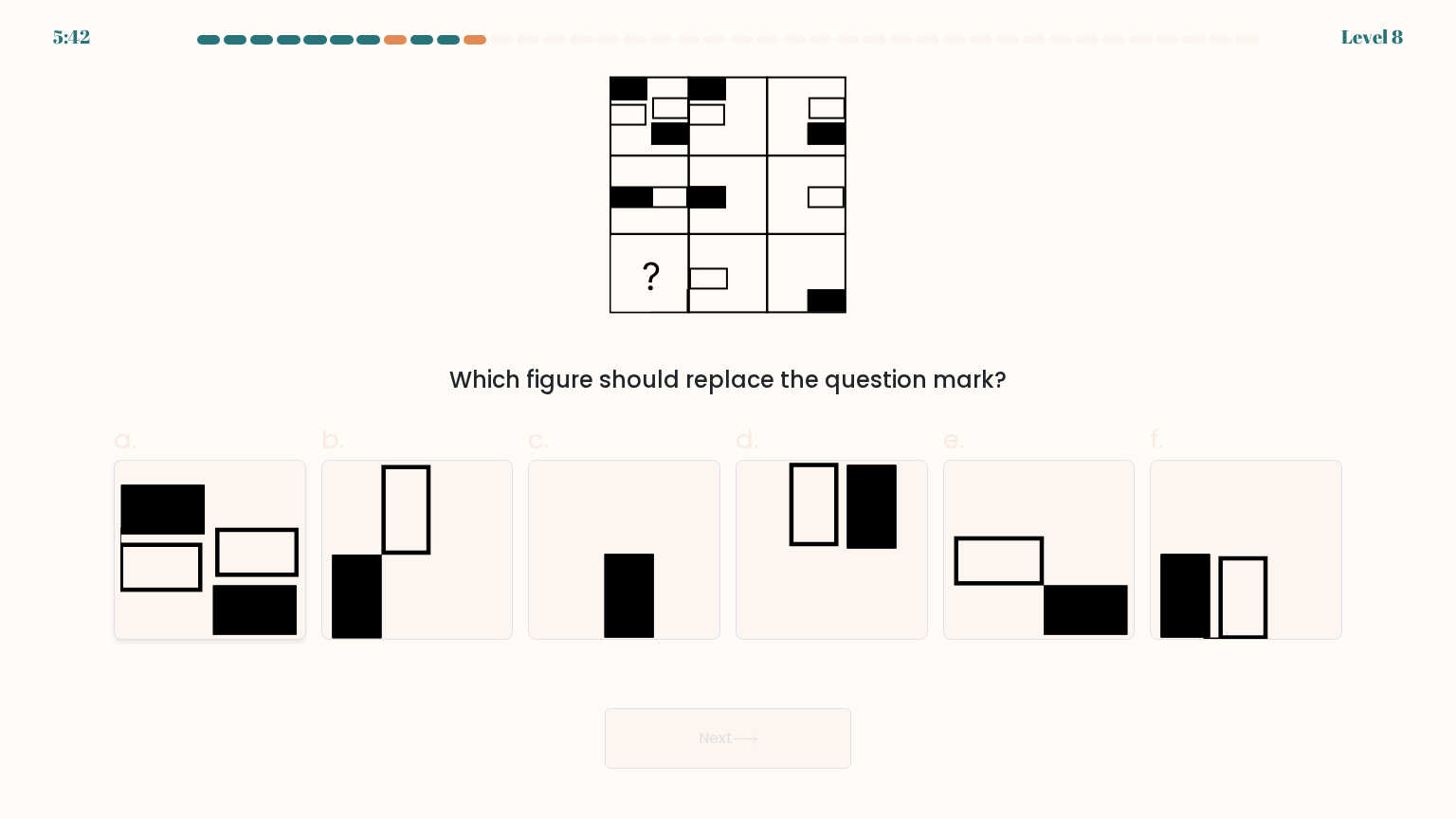 click at bounding box center [209, 550] 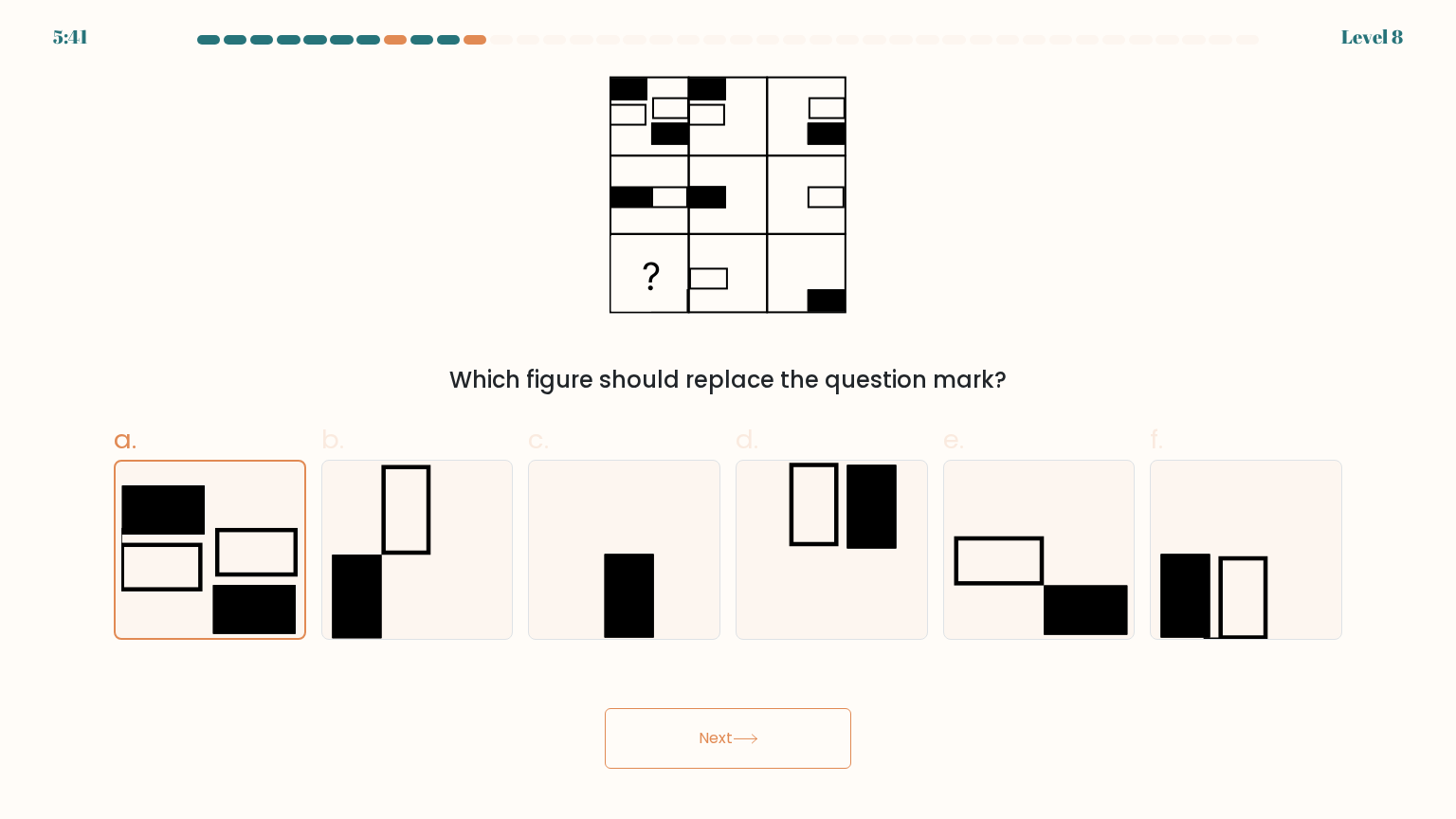 click on "Next" at bounding box center [728, 738] 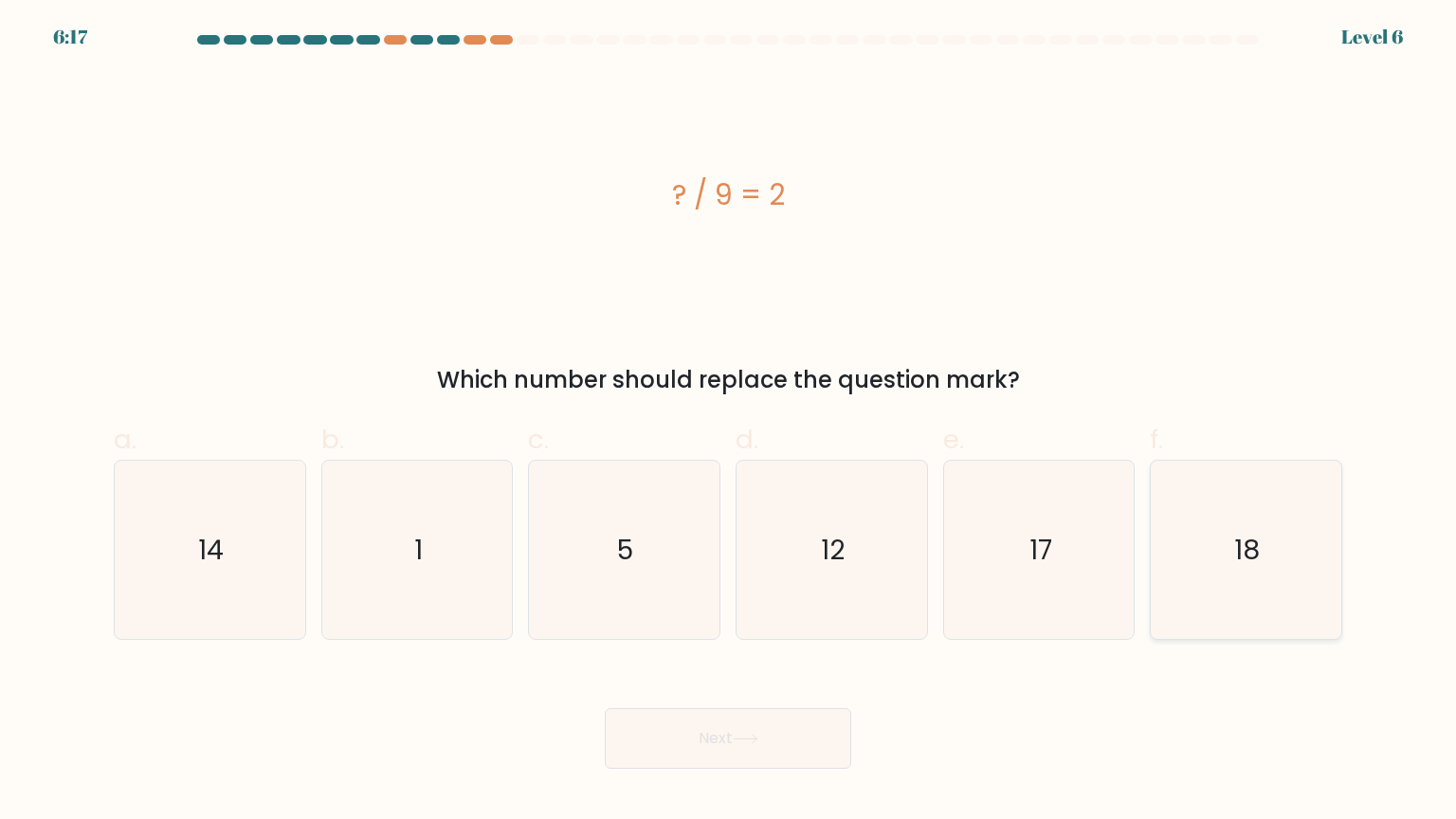 click on "18" at bounding box center [1246, 550] 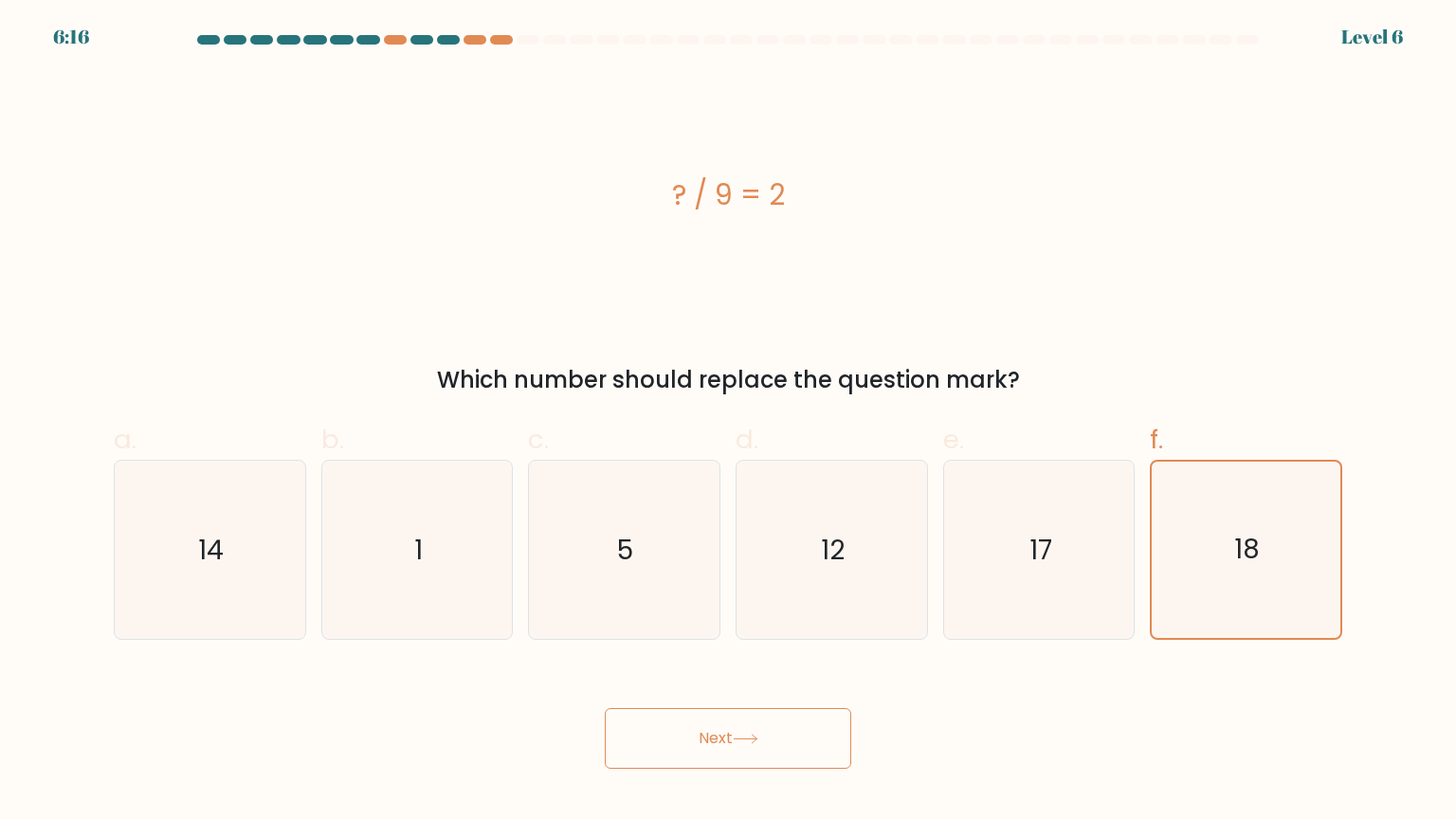 click on "Next" at bounding box center (728, 738) 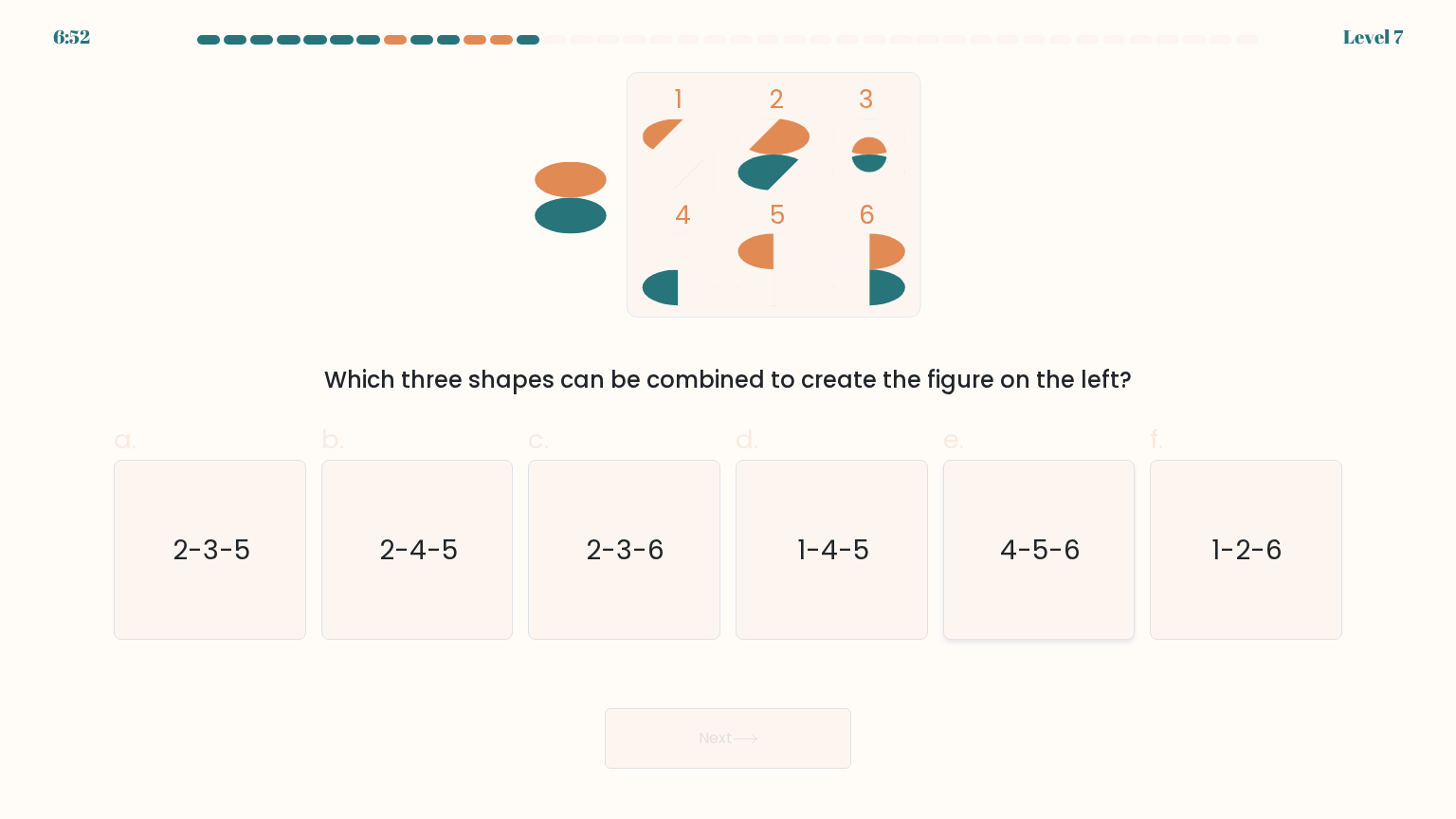 click on "4-5-6" at bounding box center (1039, 550) 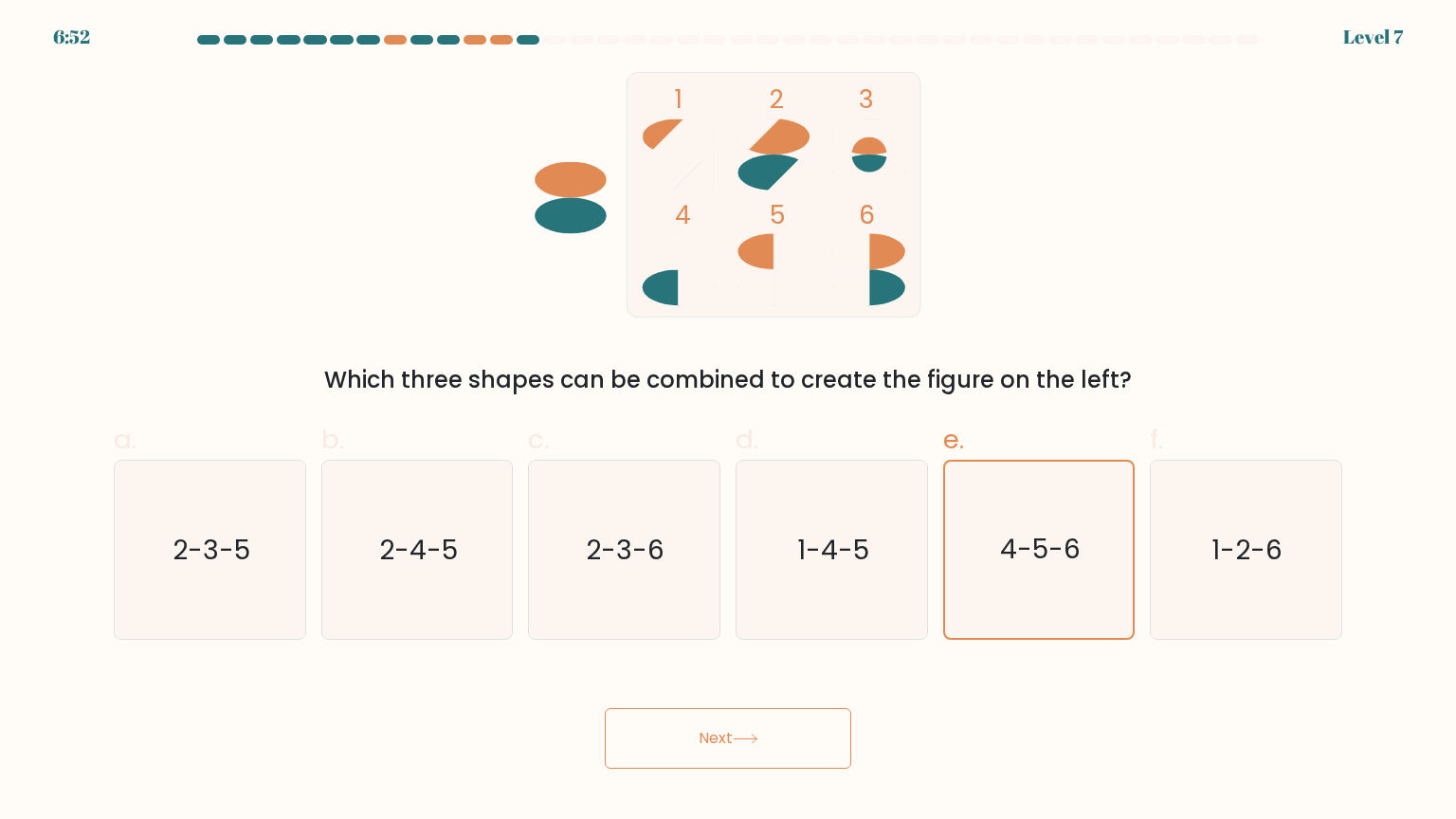 click on "Next" at bounding box center (728, 738) 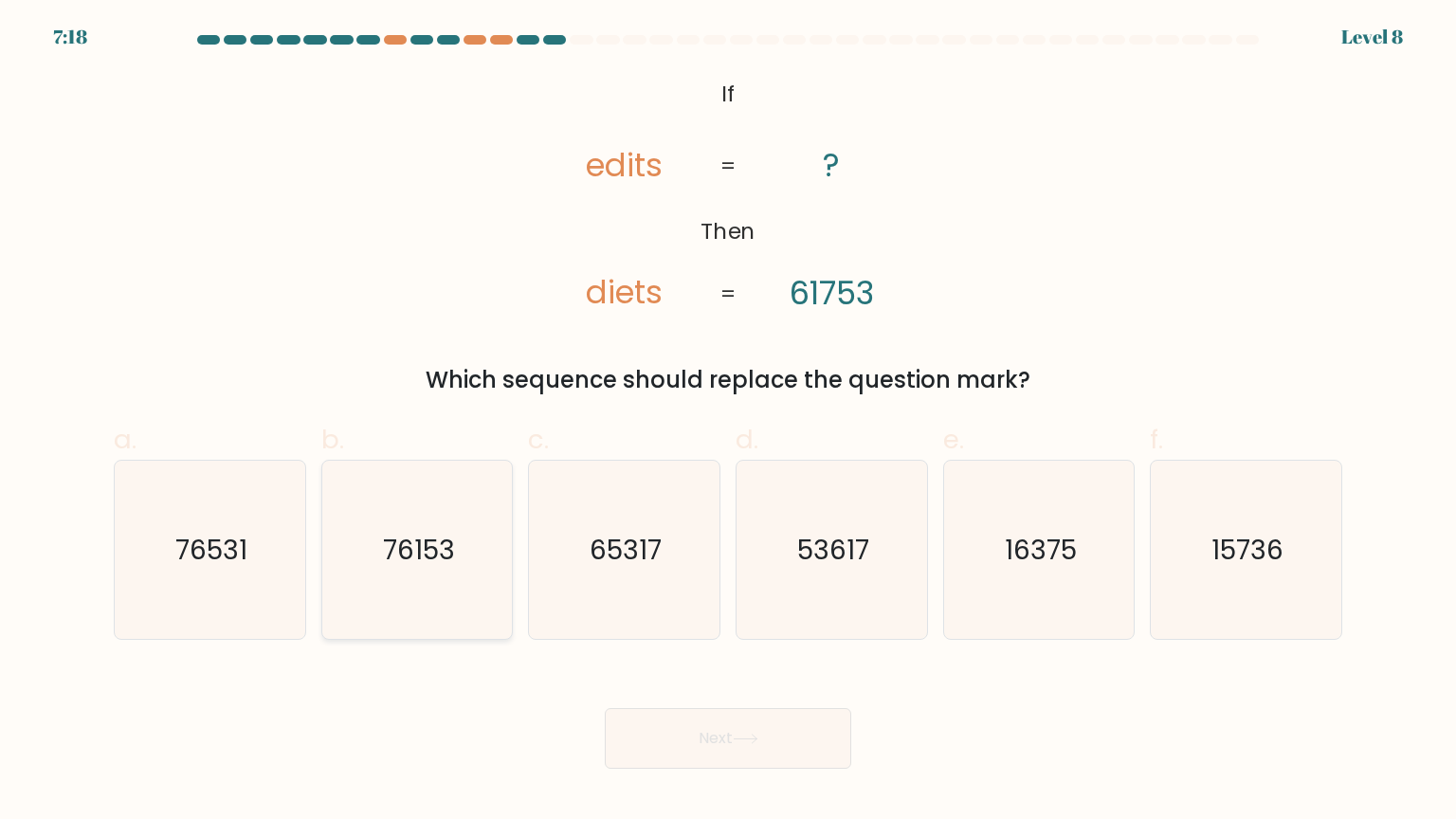 click on "76153" at bounding box center (417, 550) 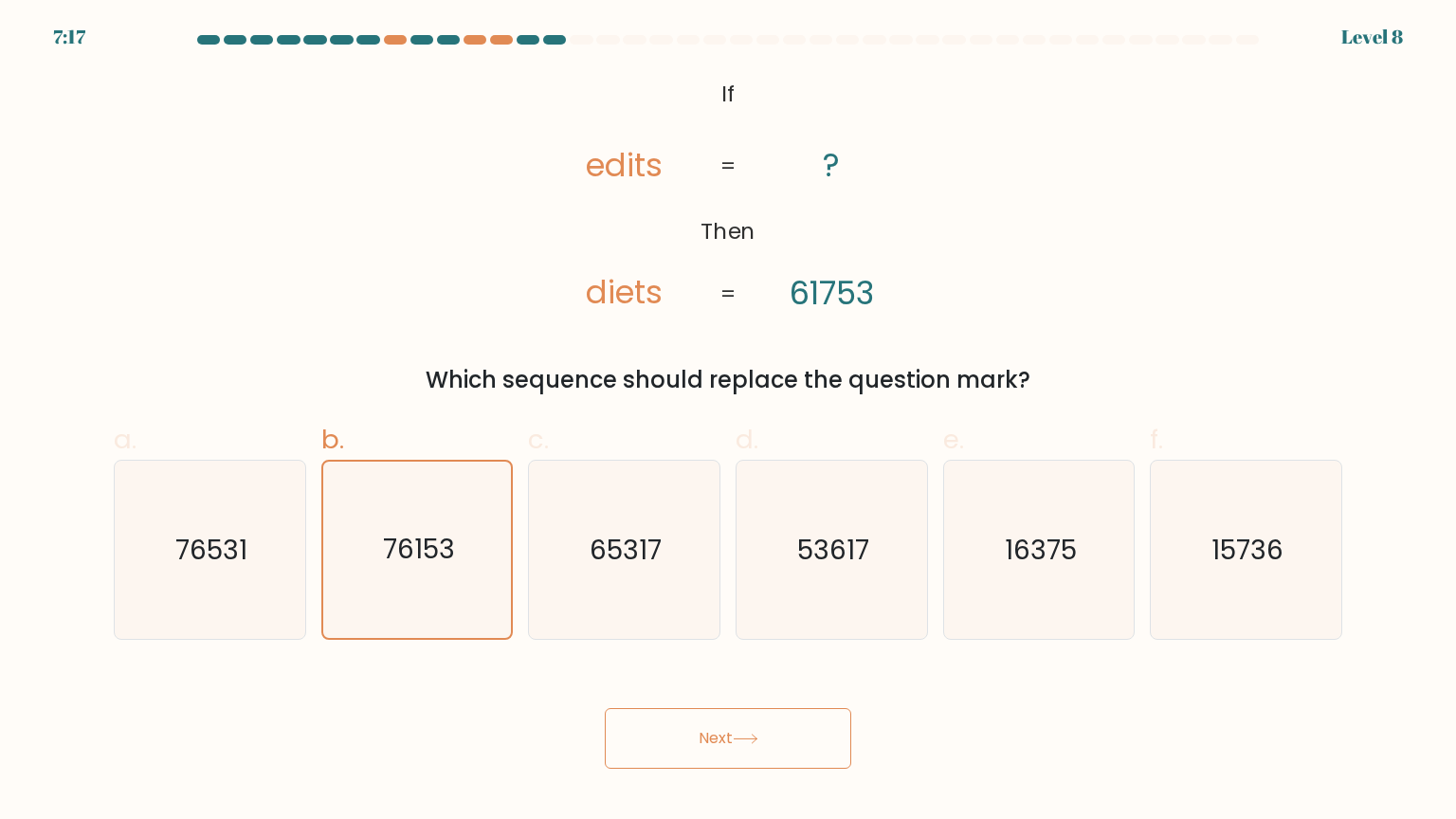 click on "2:12
Lorem 1
Ip" at bounding box center (728, 410) 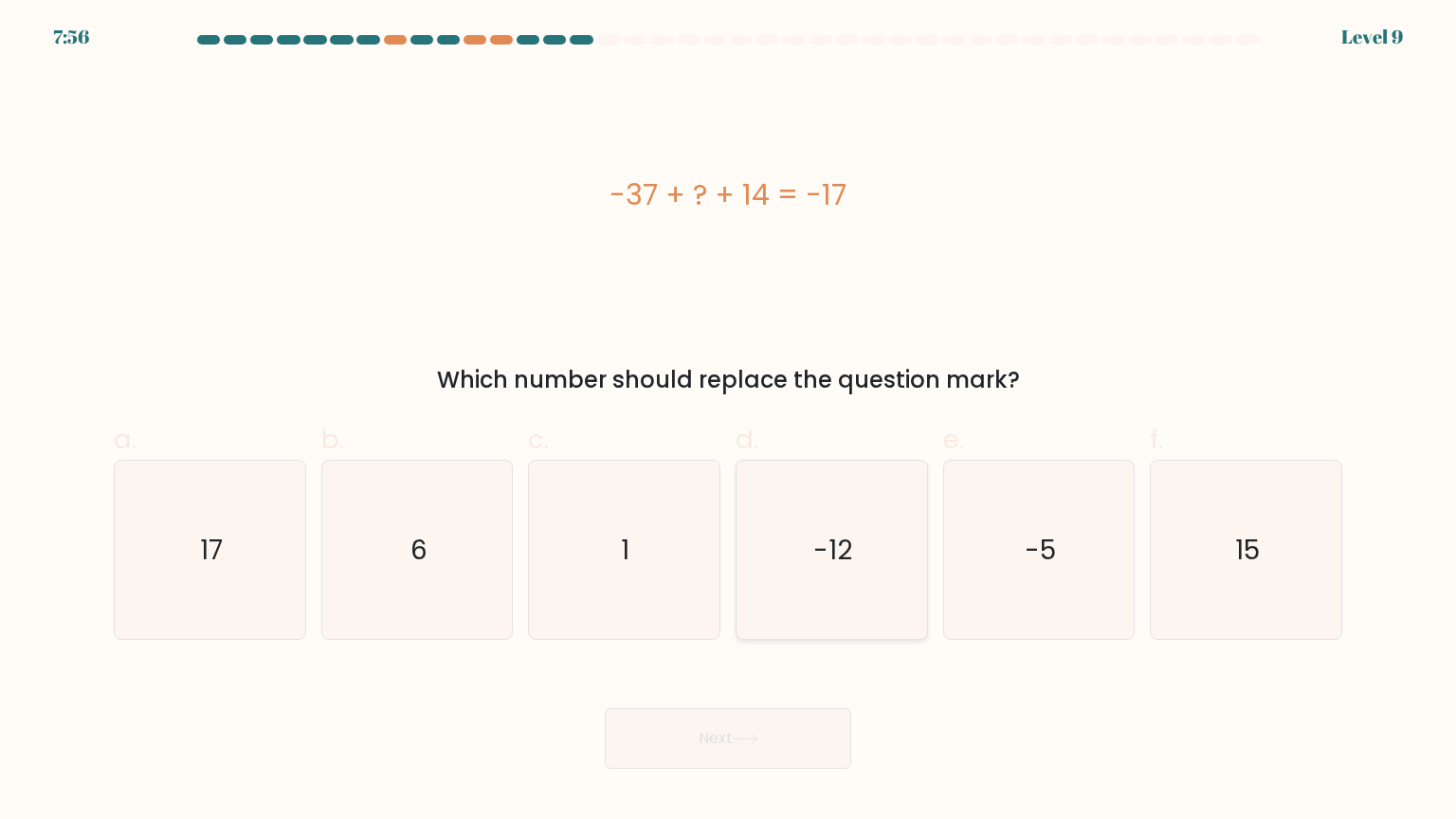 click on "-12" at bounding box center (831, 550) 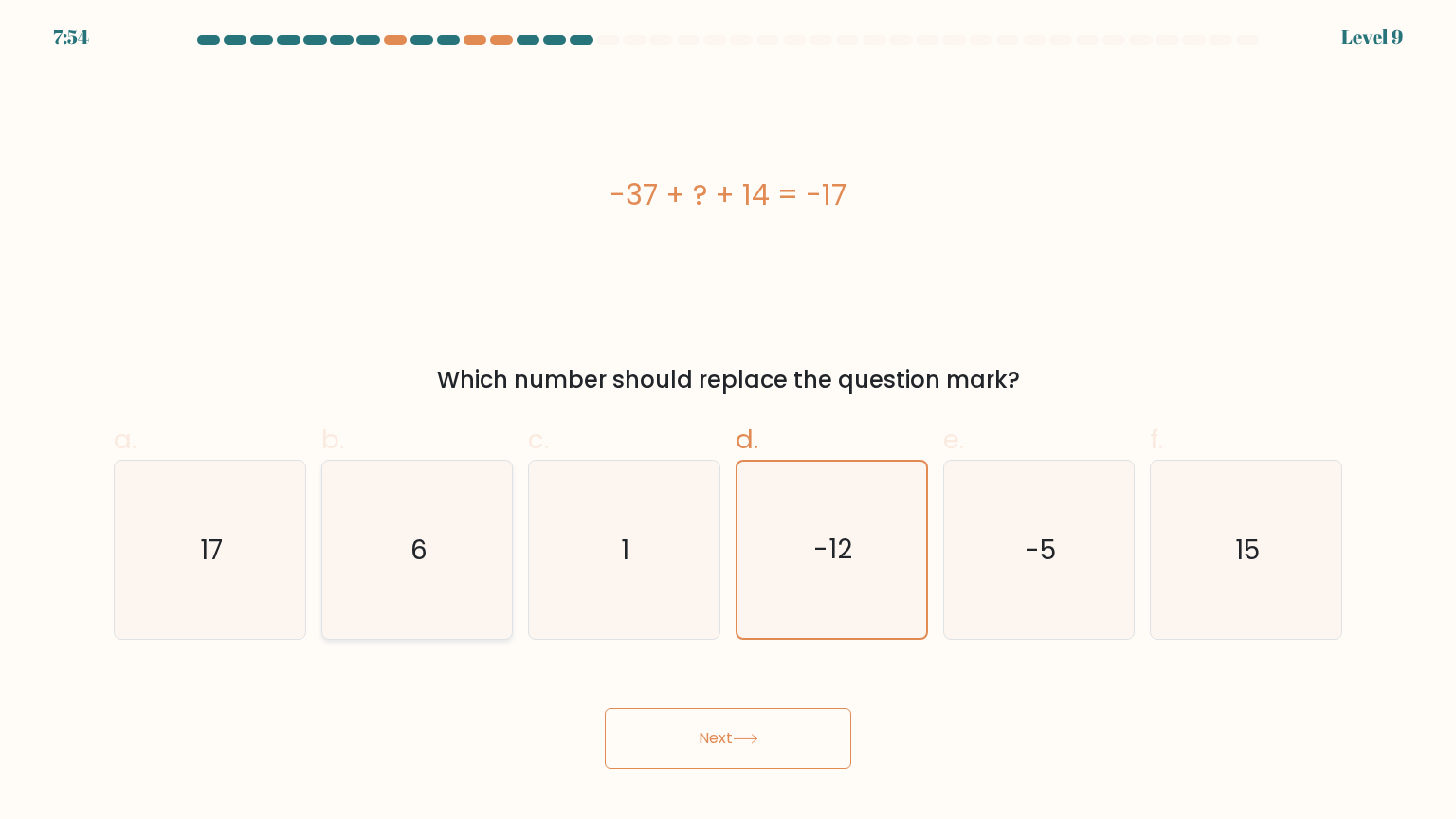 click on "6" at bounding box center [417, 550] 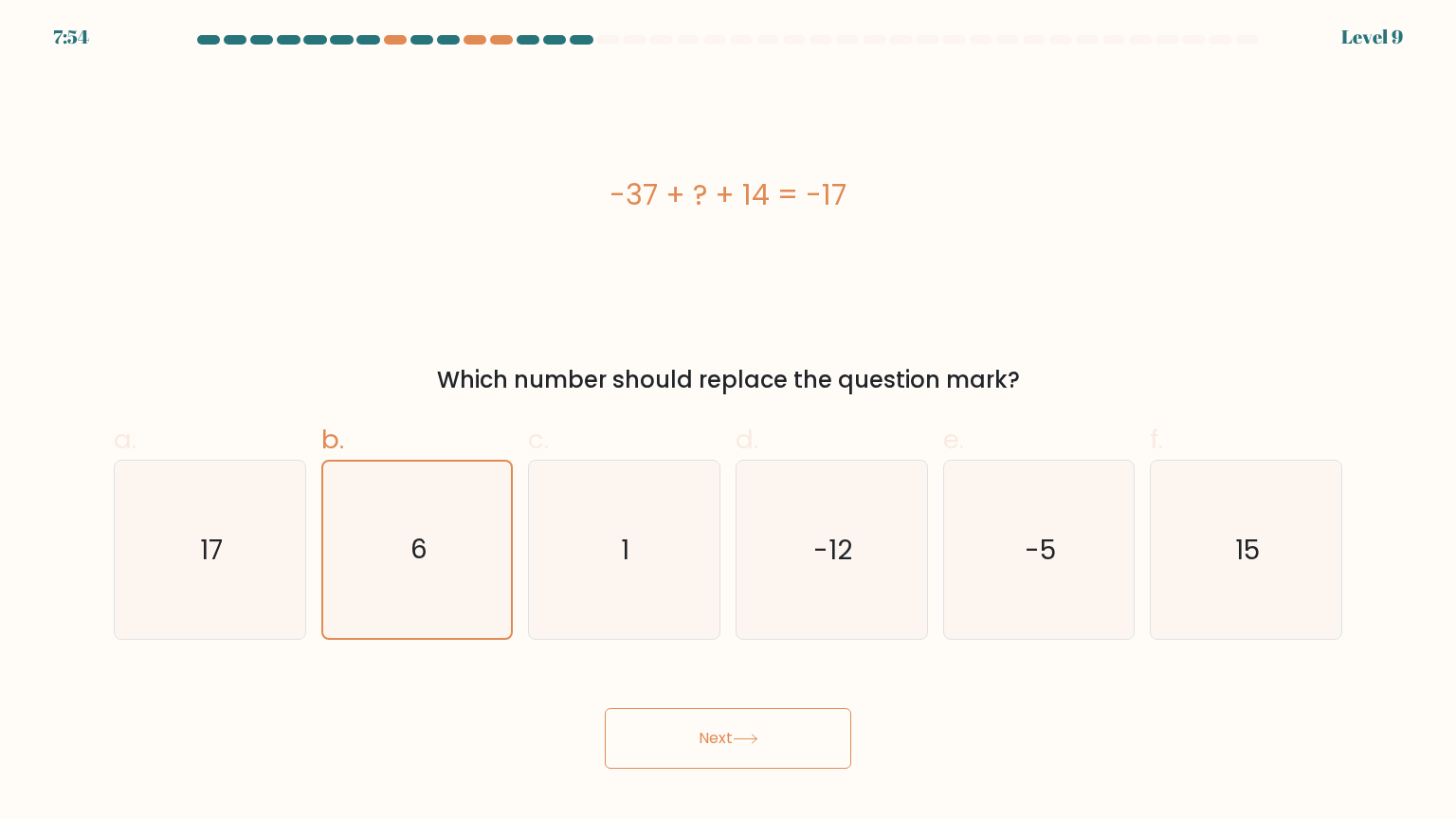 click on "Next" at bounding box center (728, 738) 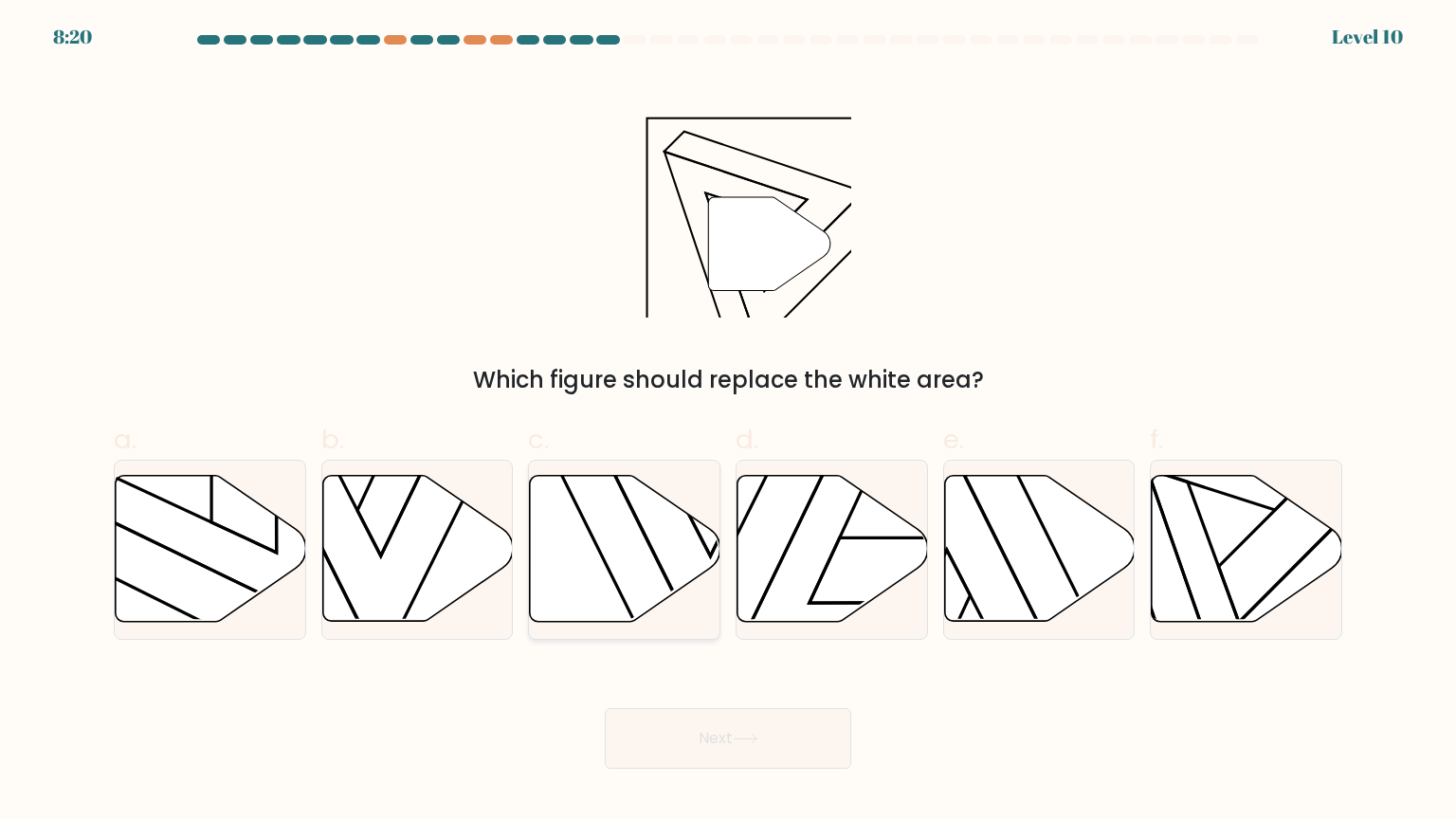 click at bounding box center (625, 549) 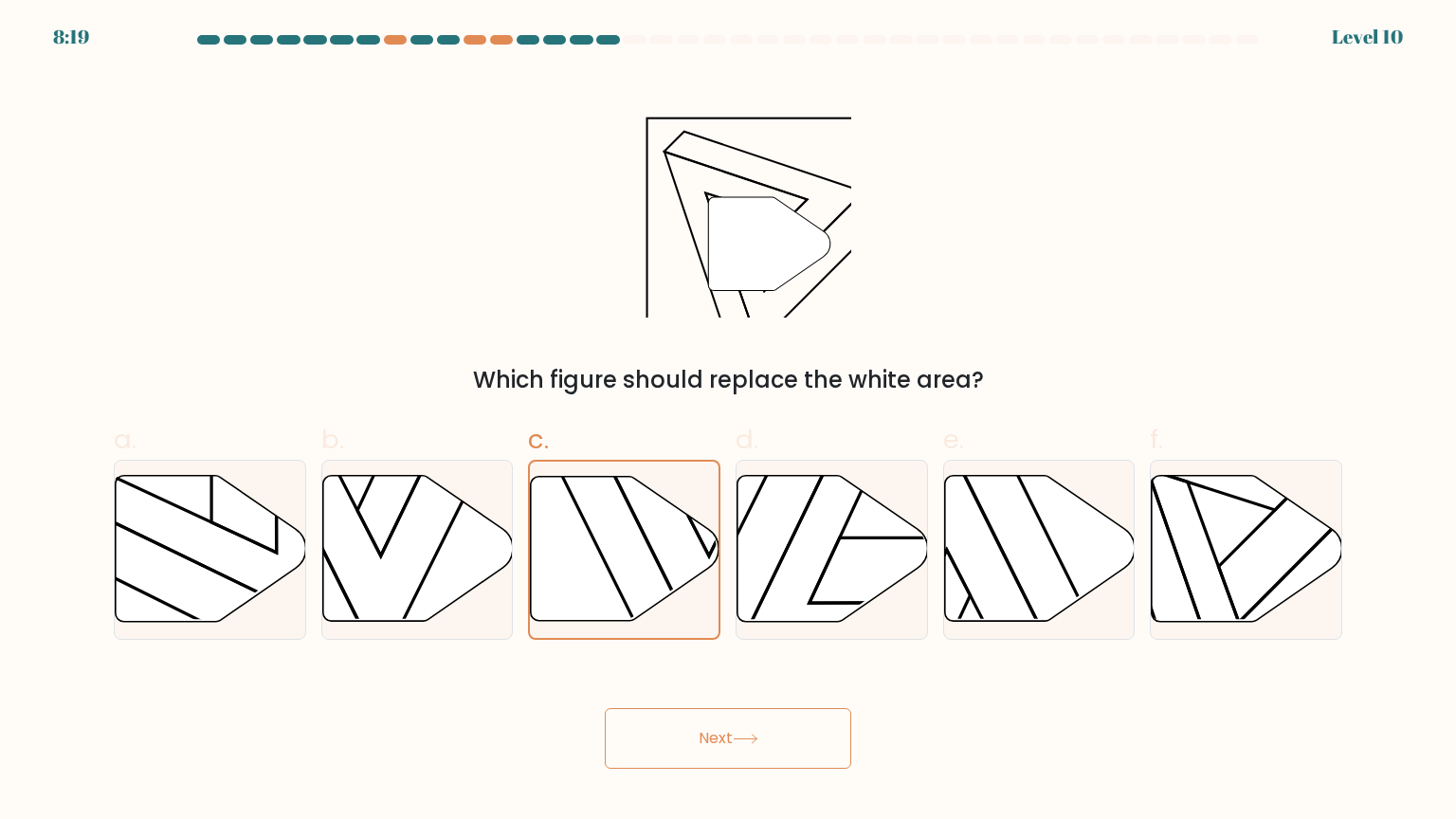 click on "Next" at bounding box center (728, 738) 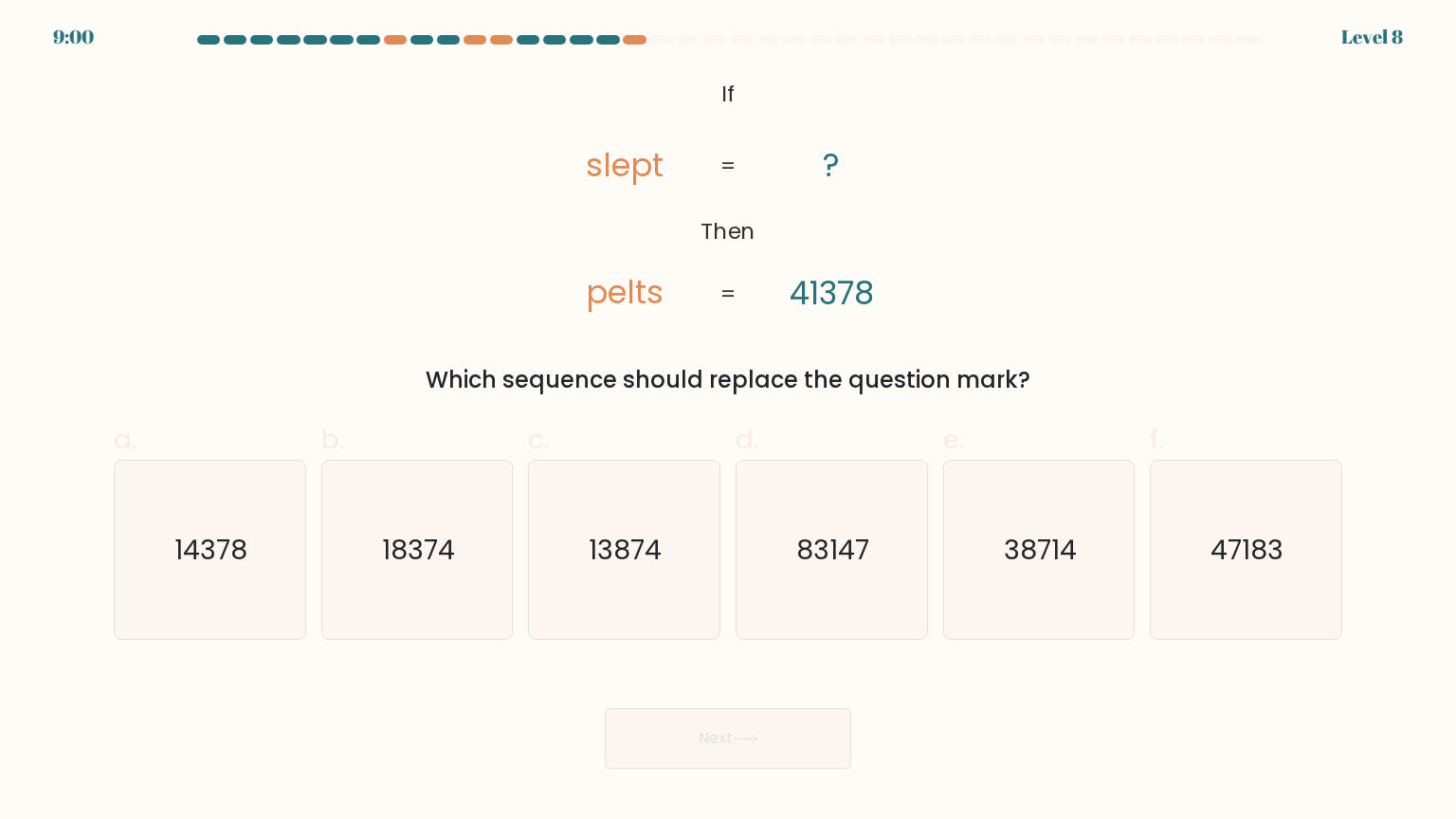 type 